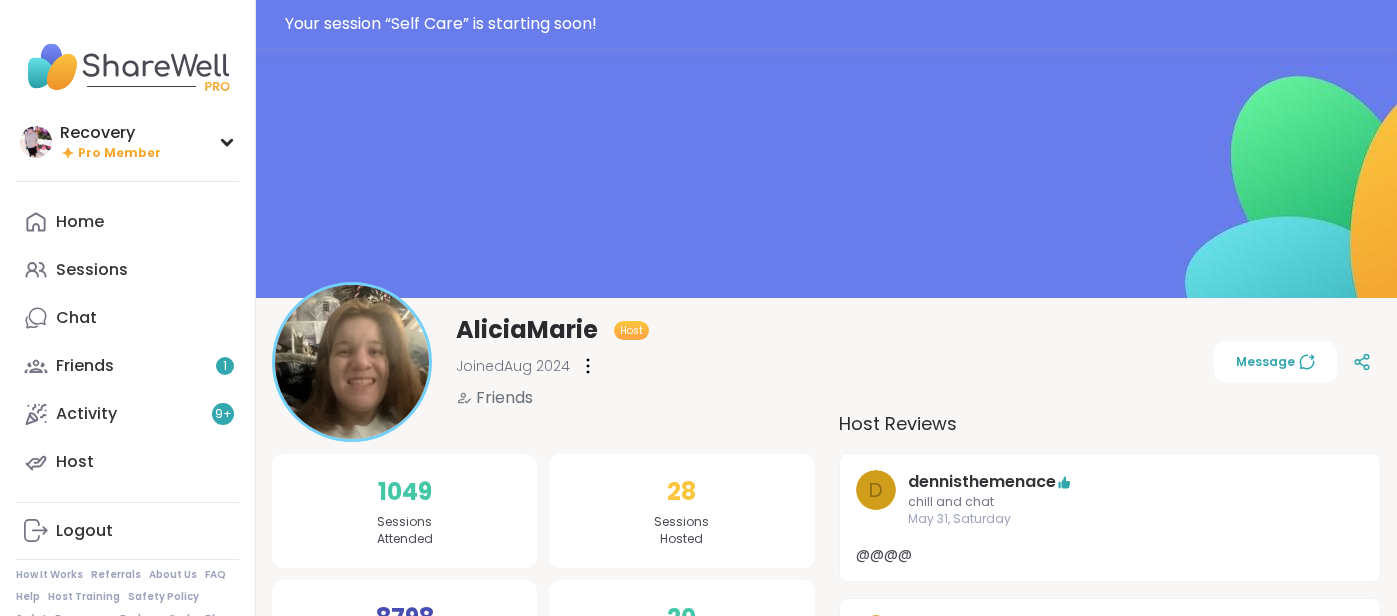 scroll, scrollTop: 0, scrollLeft: 0, axis: both 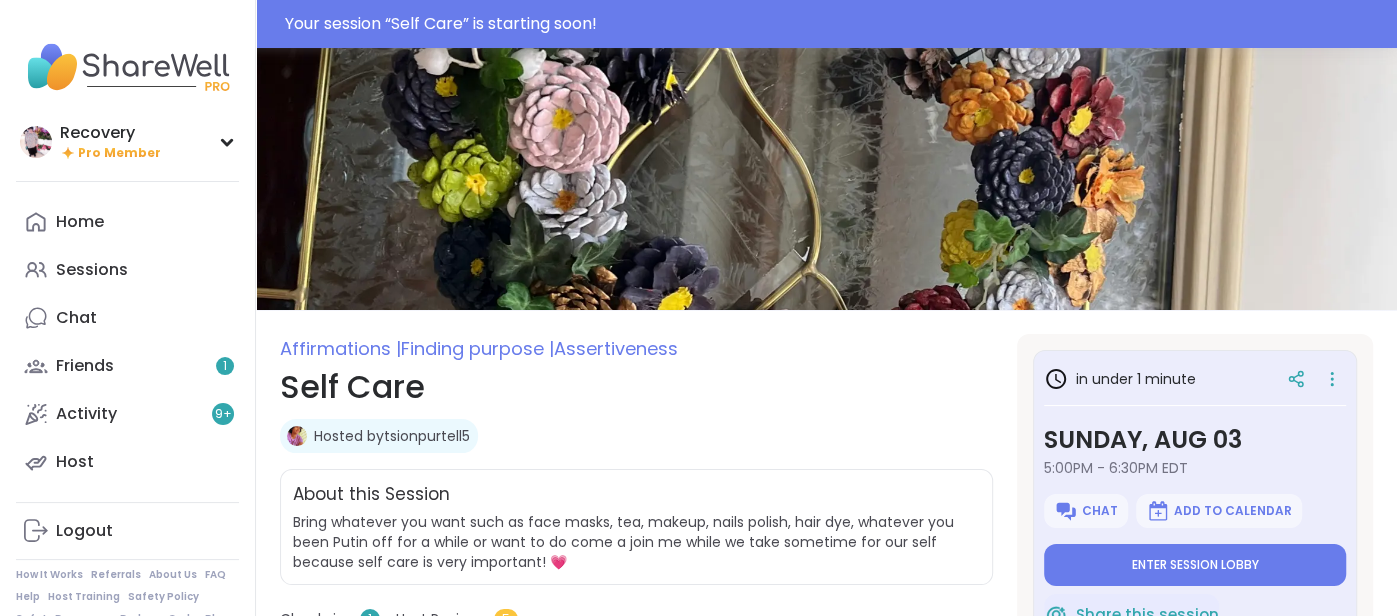 type on "*" 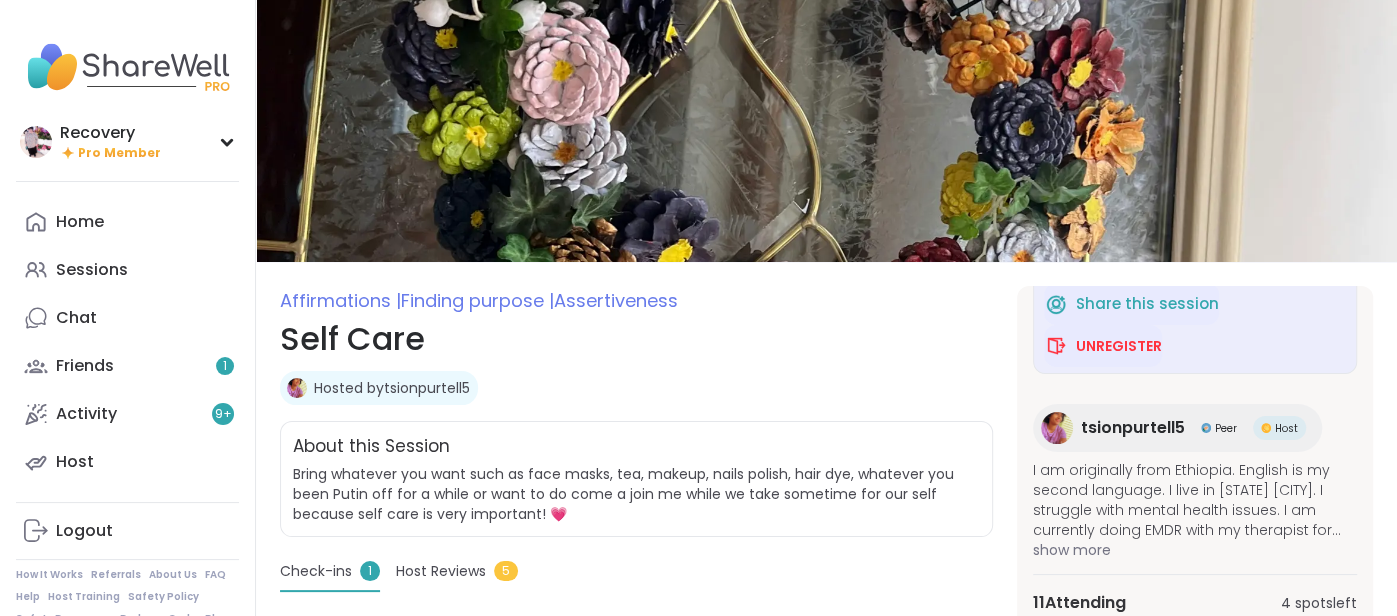 scroll, scrollTop: 272, scrollLeft: 0, axis: vertical 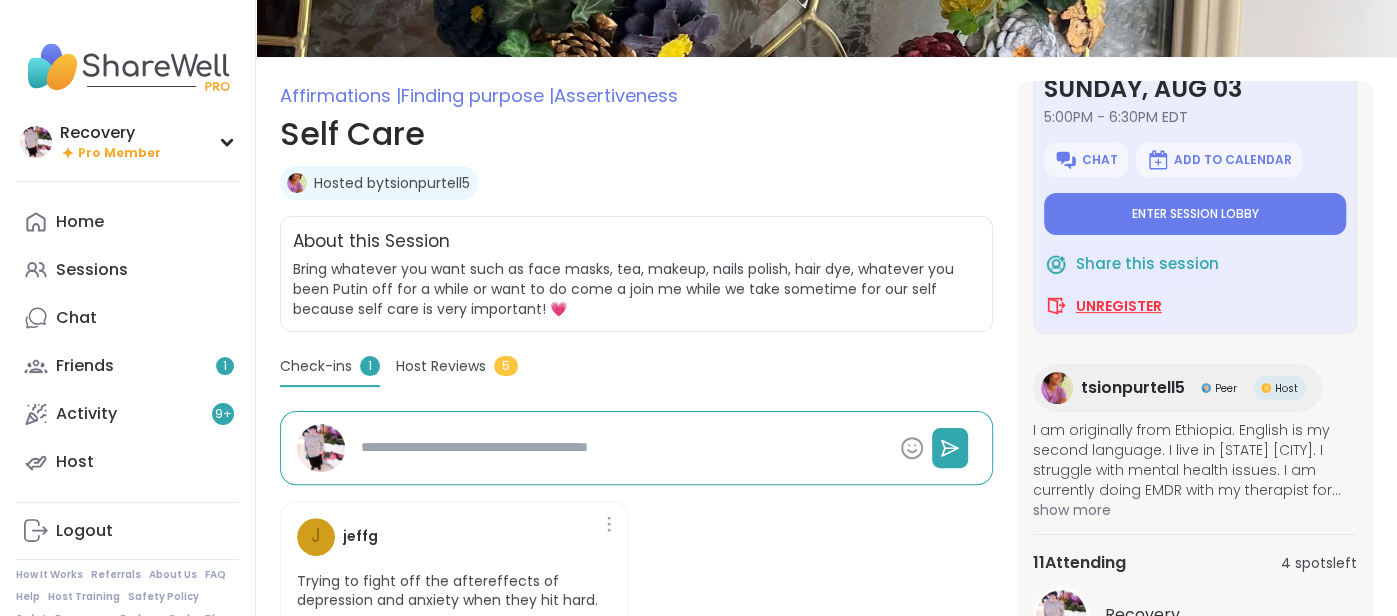 click on "Unregister" at bounding box center (1119, 306) 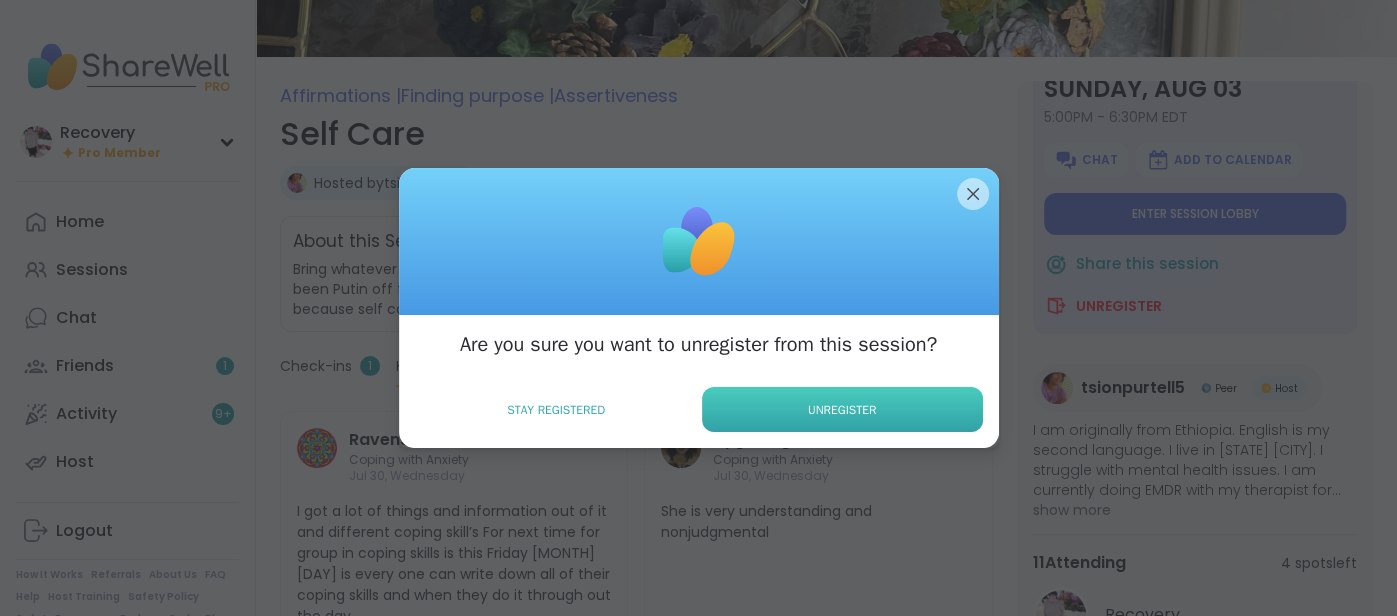 click on "Unregister" at bounding box center [842, 409] 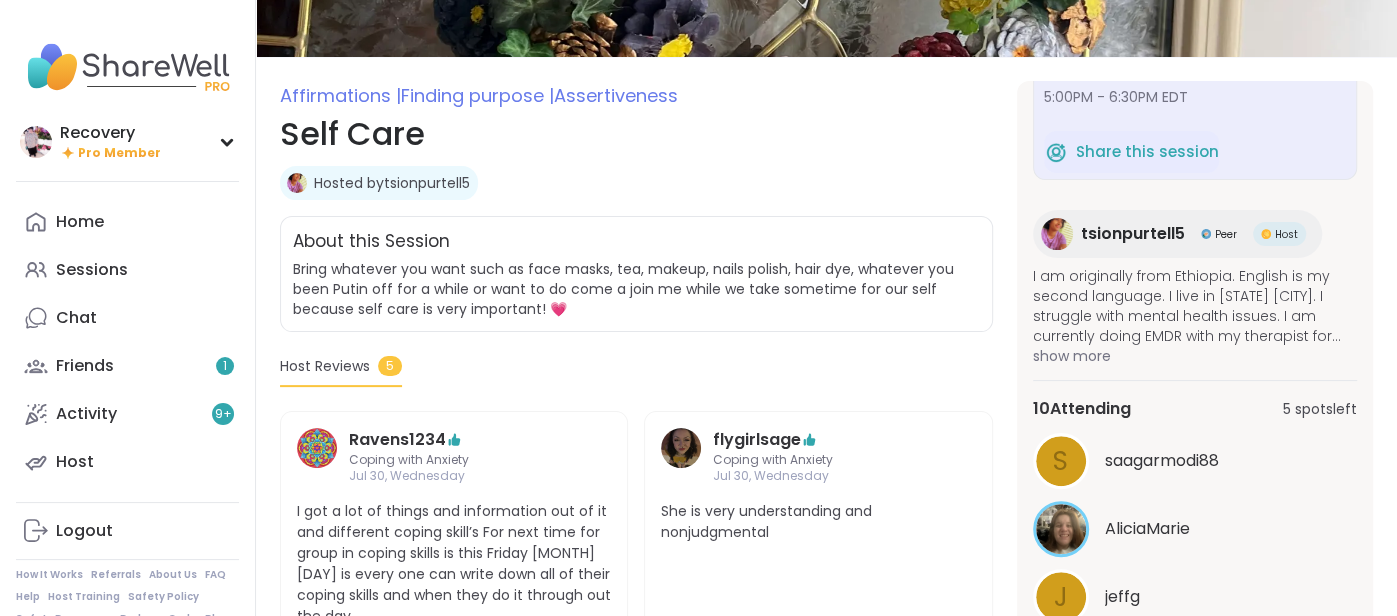 scroll, scrollTop: 138, scrollLeft: 0, axis: vertical 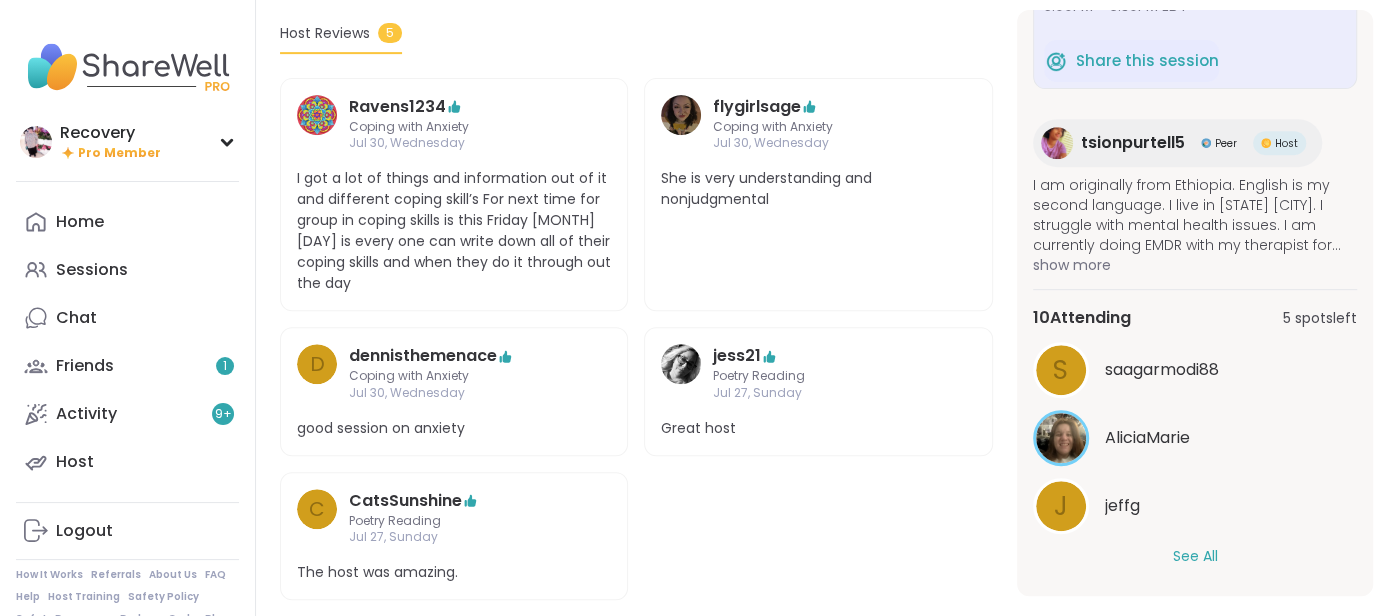 click on "See All" at bounding box center (1194, 556) 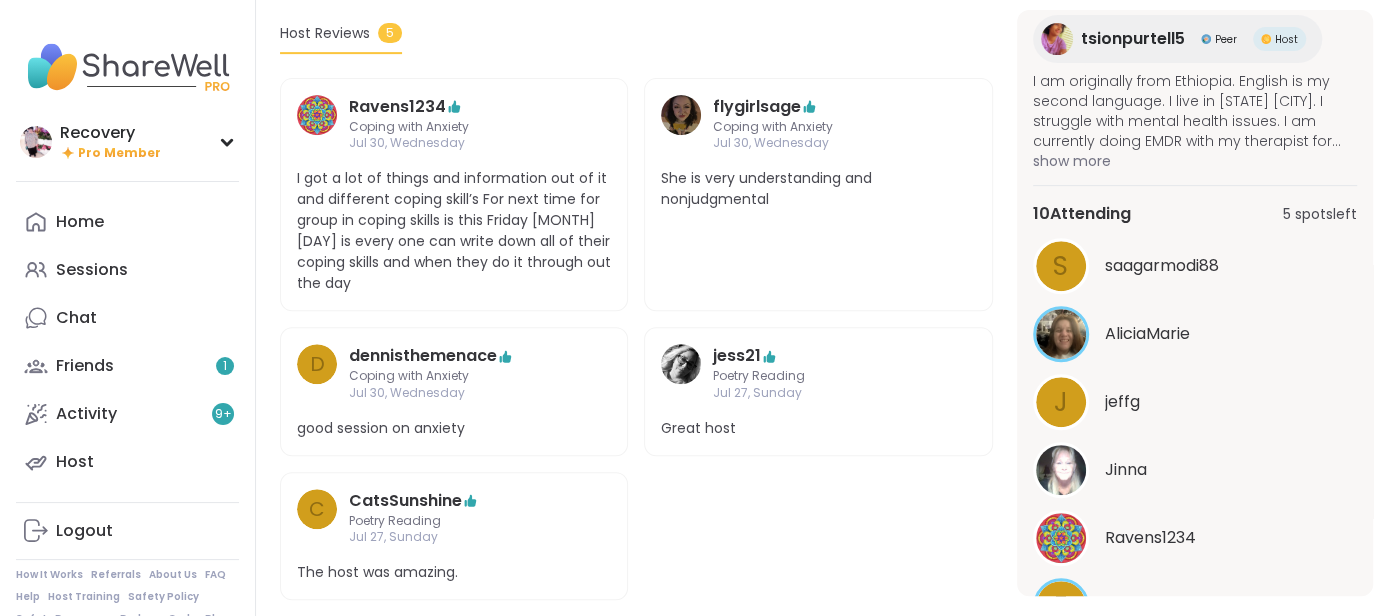 scroll, scrollTop: 239, scrollLeft: 0, axis: vertical 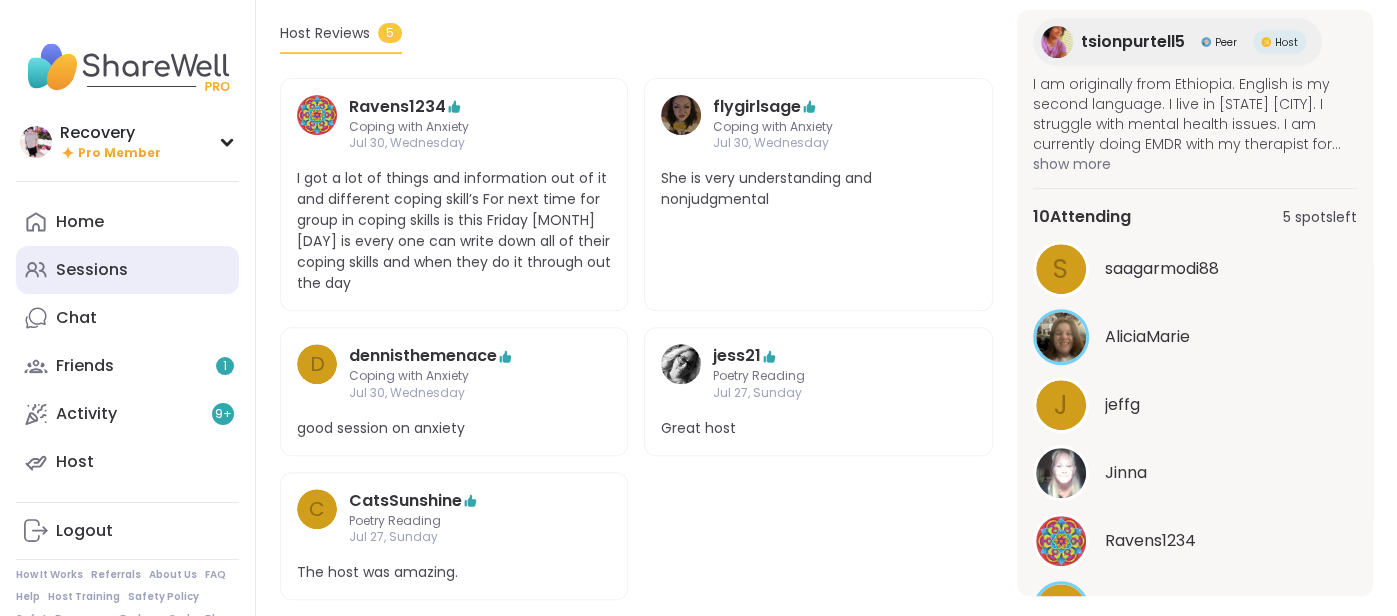 click on "Sessions" at bounding box center (92, 270) 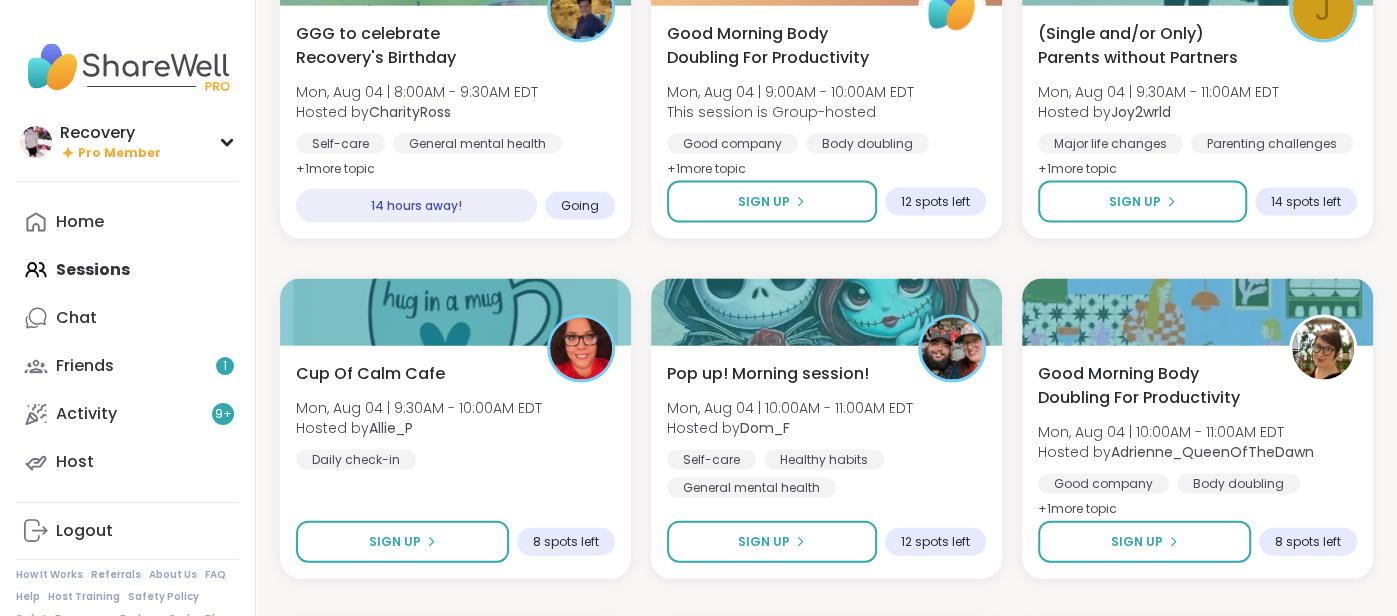 scroll, scrollTop: 2753, scrollLeft: 0, axis: vertical 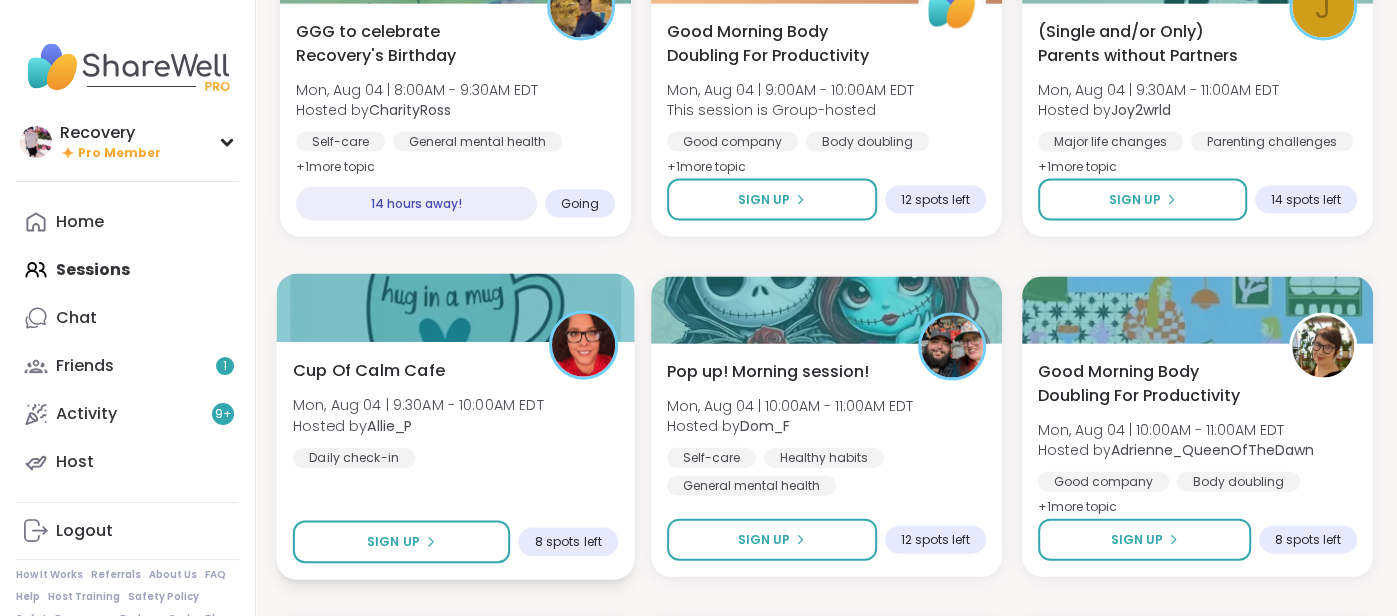 click on "Allie_P" at bounding box center [389, 426] 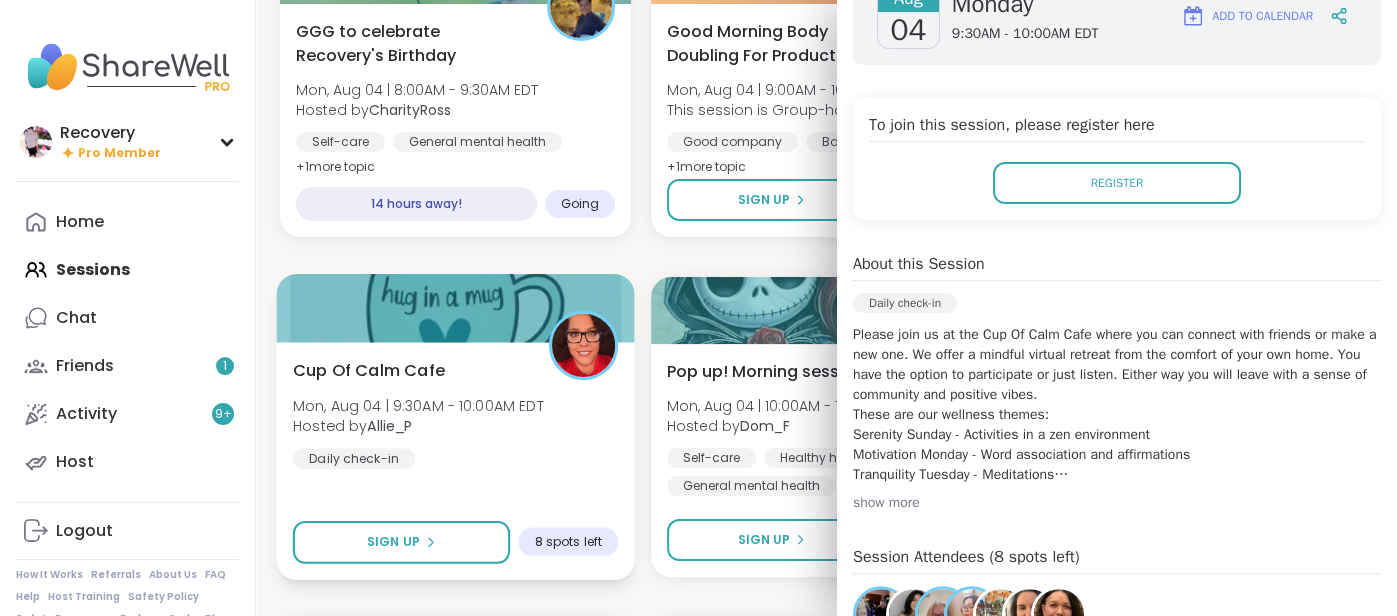 scroll, scrollTop: 322, scrollLeft: 0, axis: vertical 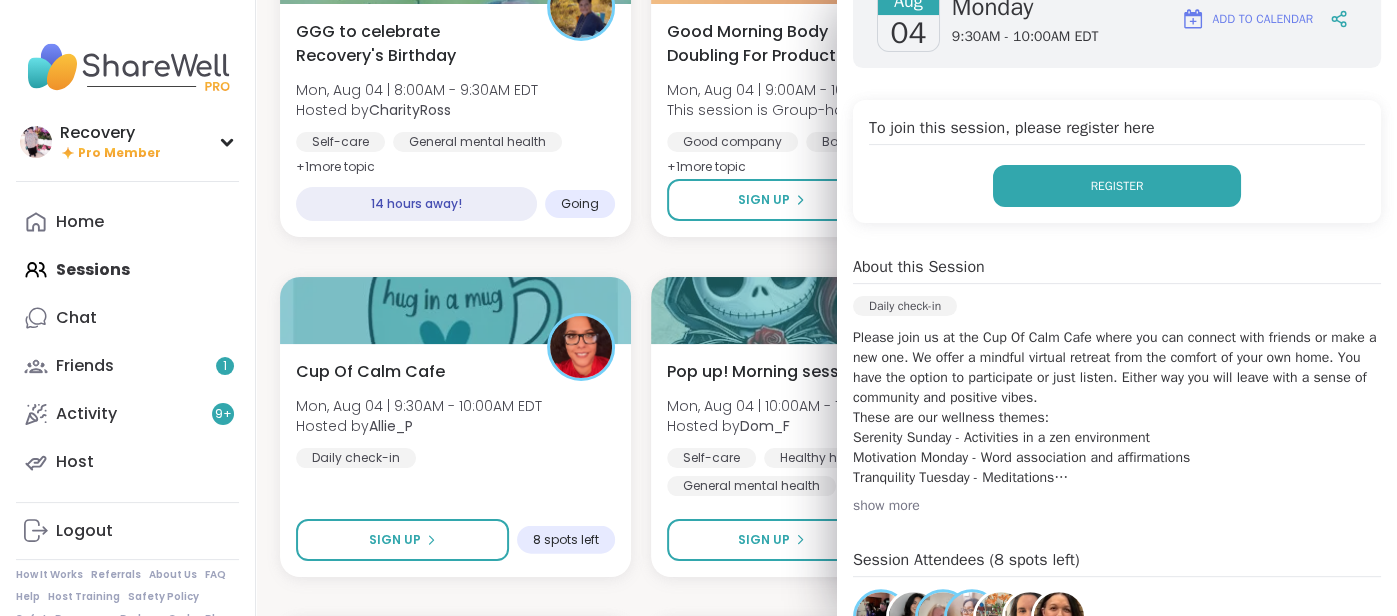 click on "Register" at bounding box center (1117, 186) 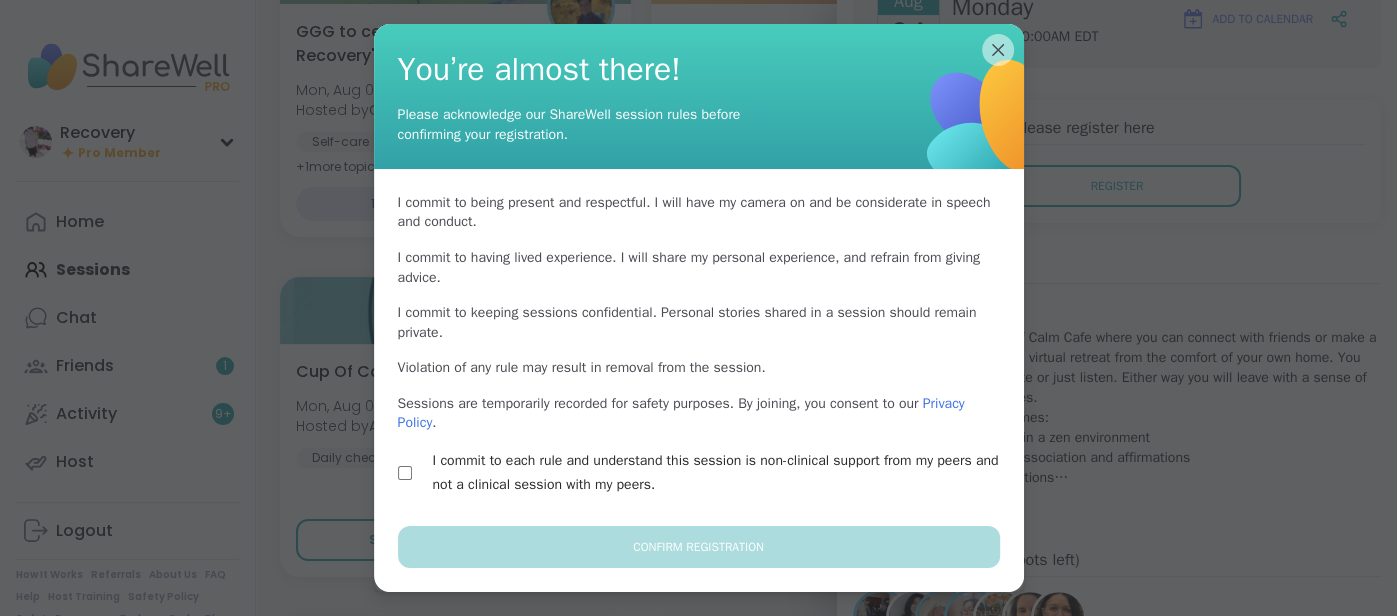 click on "I commit to each rule and understand this session is non-clinical support from my peers and not a clinical session with my peers." at bounding box center [699, 473] 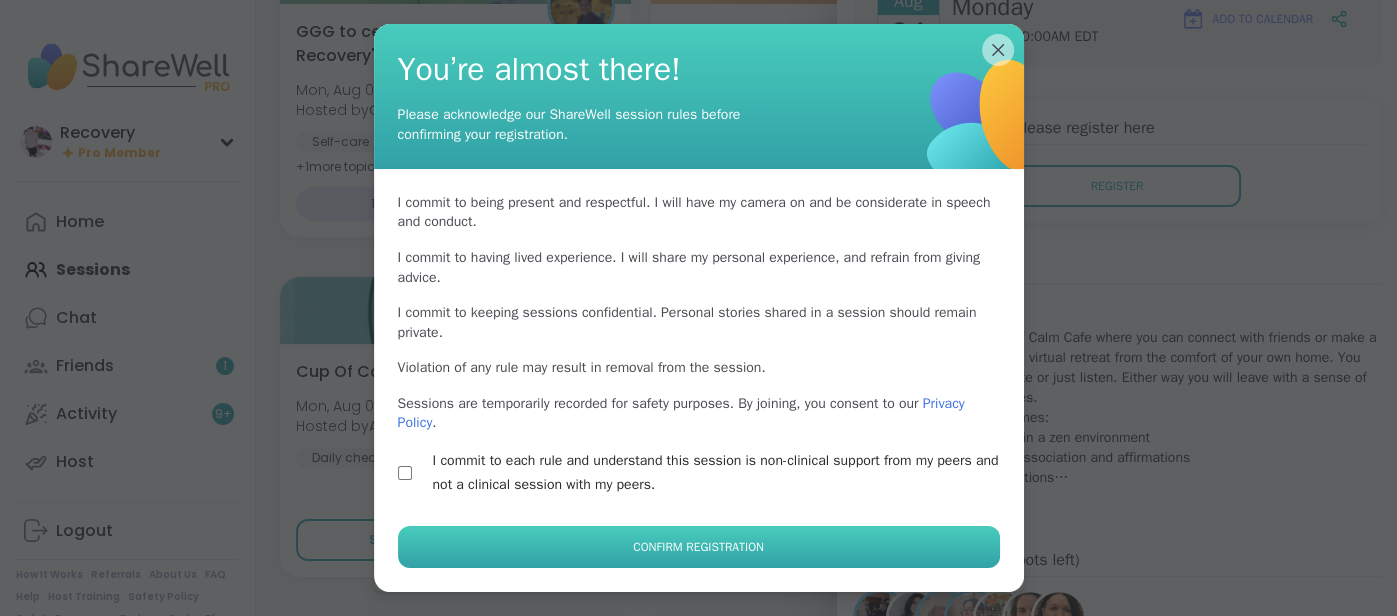 click on "Confirm Registration" at bounding box center (699, 547) 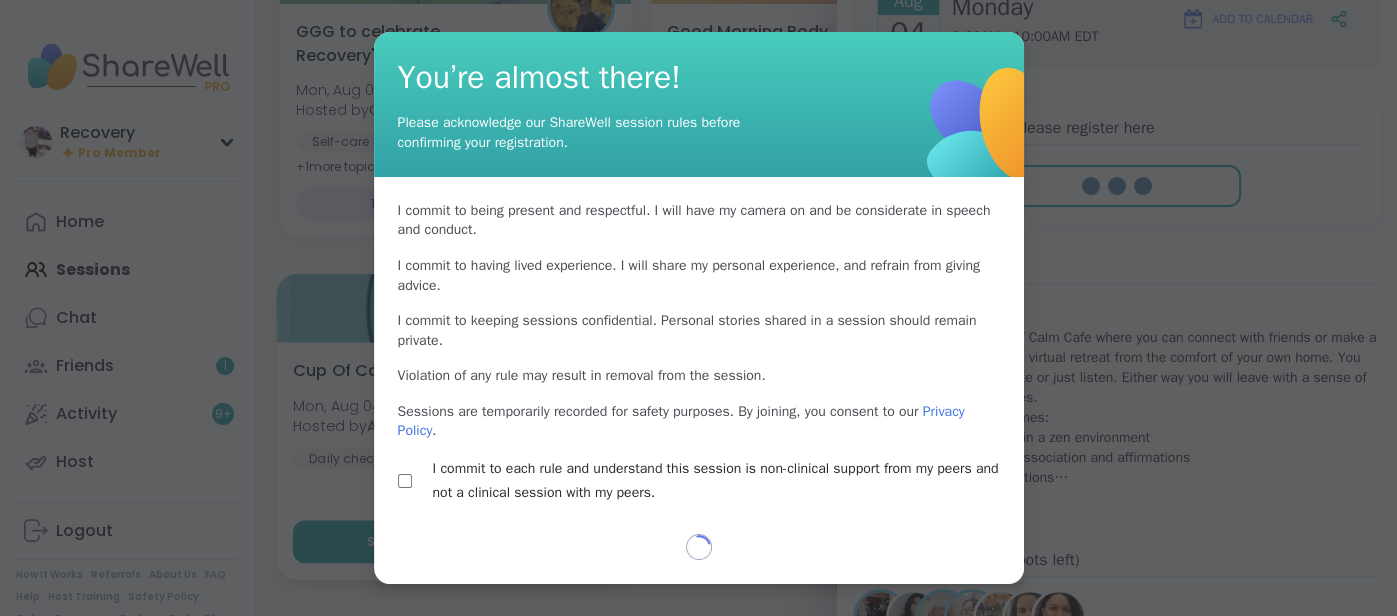 select on "**" 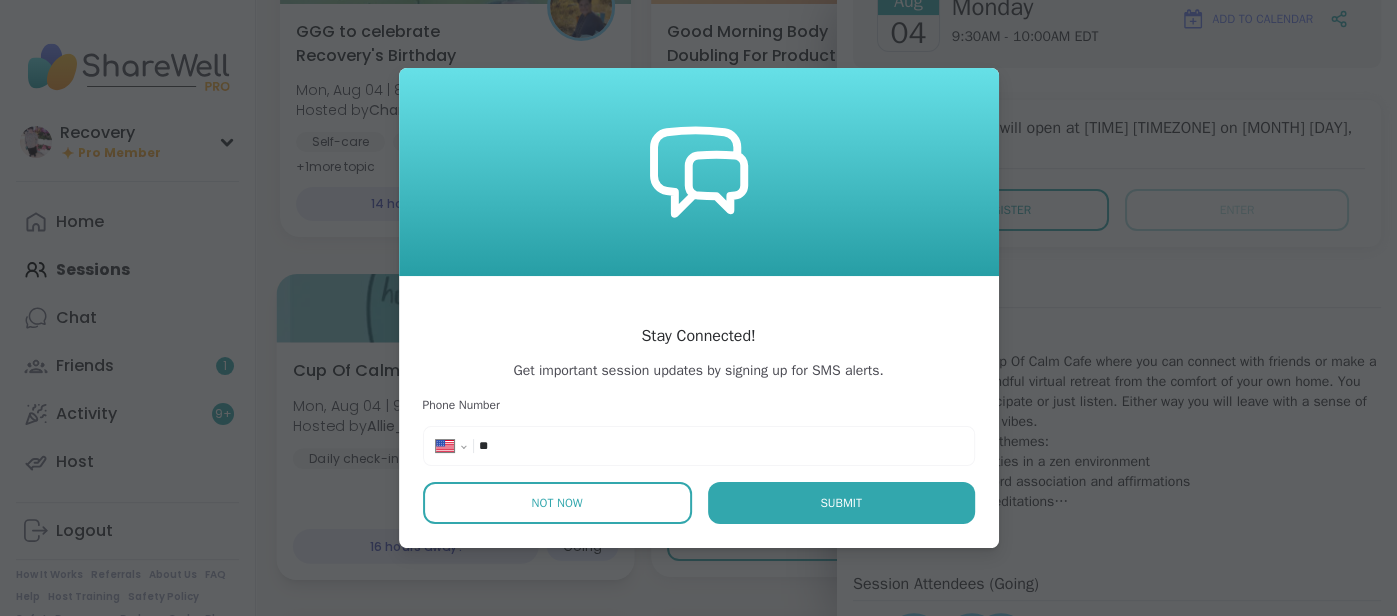 click on "Not Now" at bounding box center [556, 503] 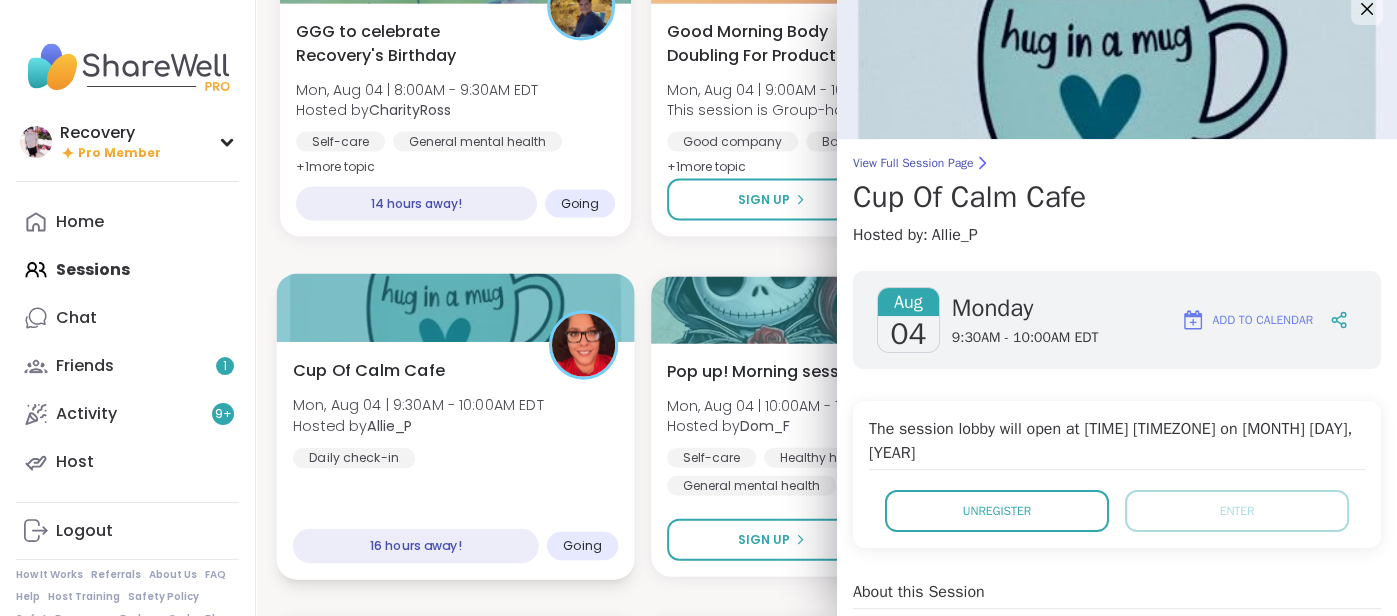 scroll, scrollTop: 7, scrollLeft: 0, axis: vertical 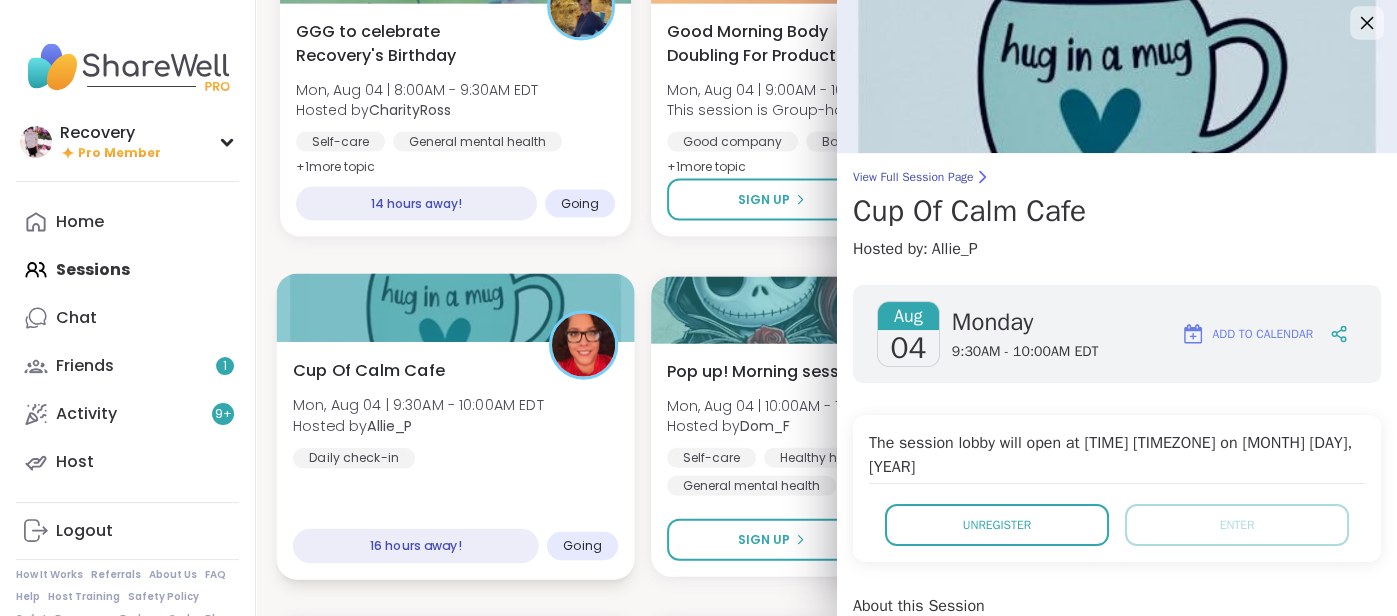 click 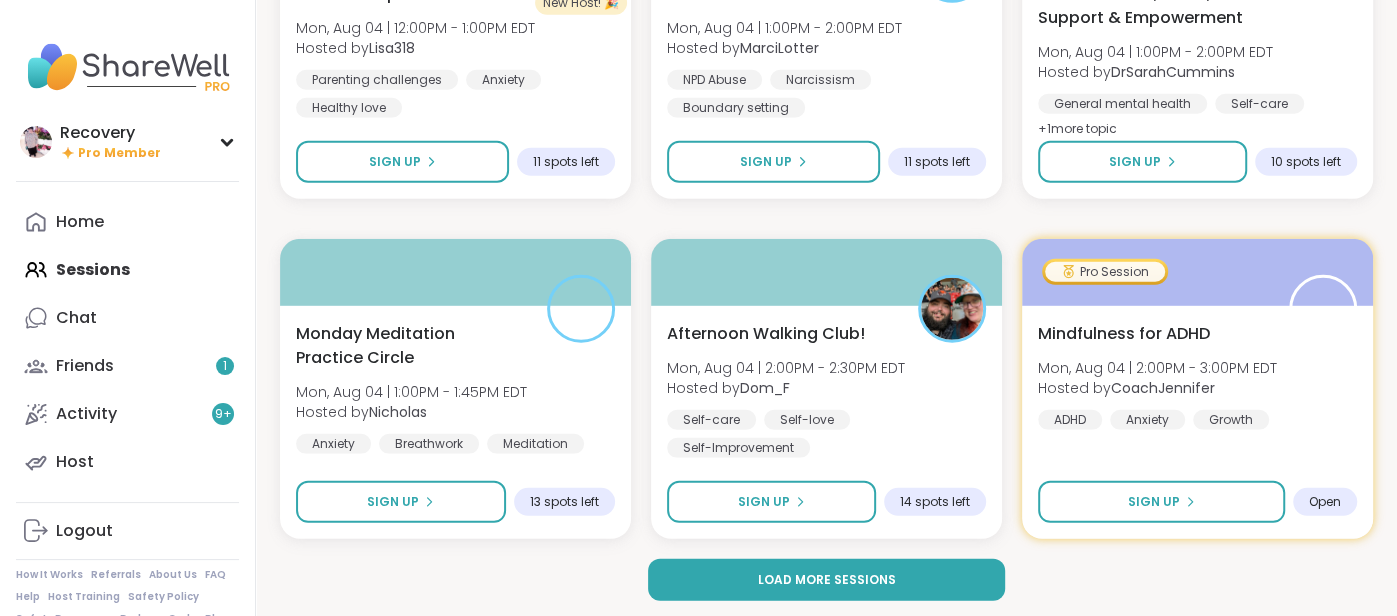 scroll, scrollTop: 3814, scrollLeft: 0, axis: vertical 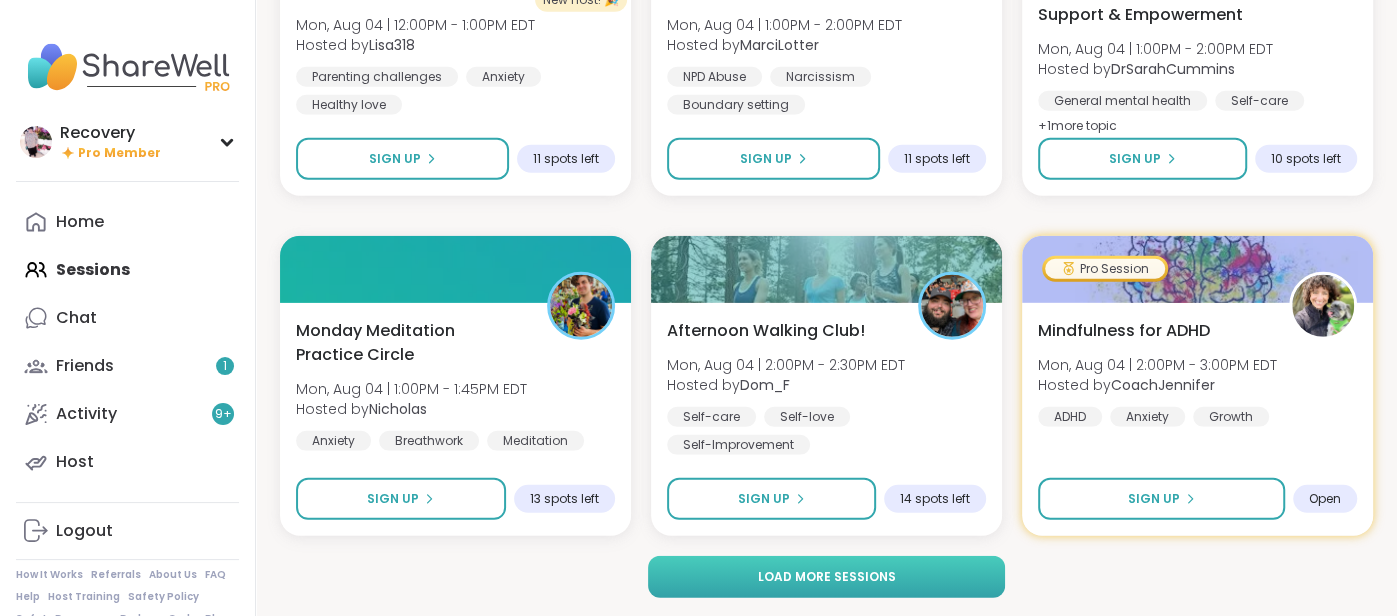 click on "Load more sessions" at bounding box center [826, 577] 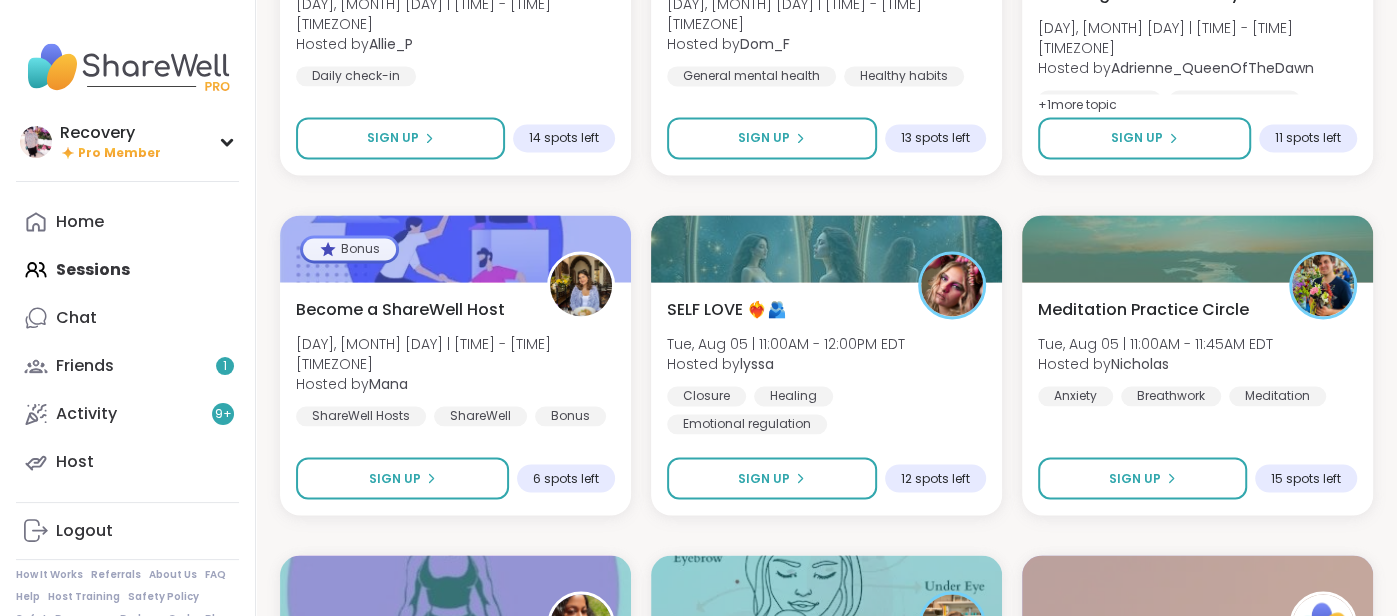 scroll, scrollTop: 7268, scrollLeft: 0, axis: vertical 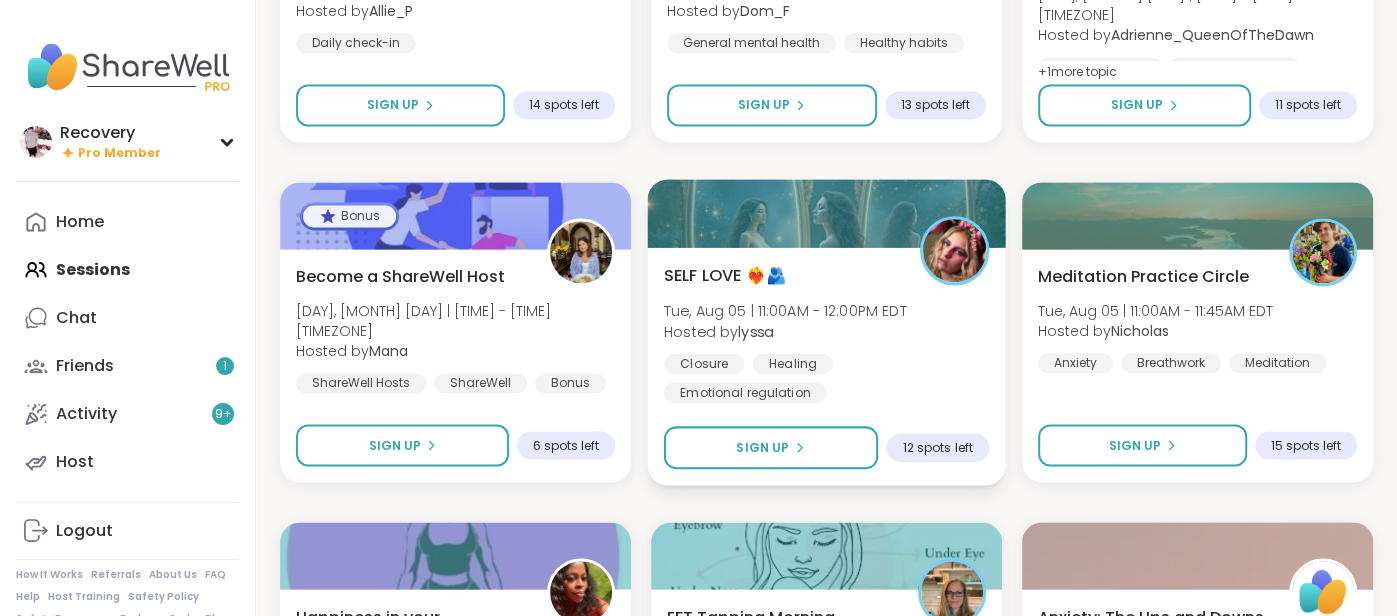 click on "[TOPIC] ❤️‍🔥🫂 [DAY], [MONTH] [DAY] | [TIME] - [TIME] [TIMEZONE] Hosted by [USERNAME] Closure Healing Emotional regulation" at bounding box center [826, 332] 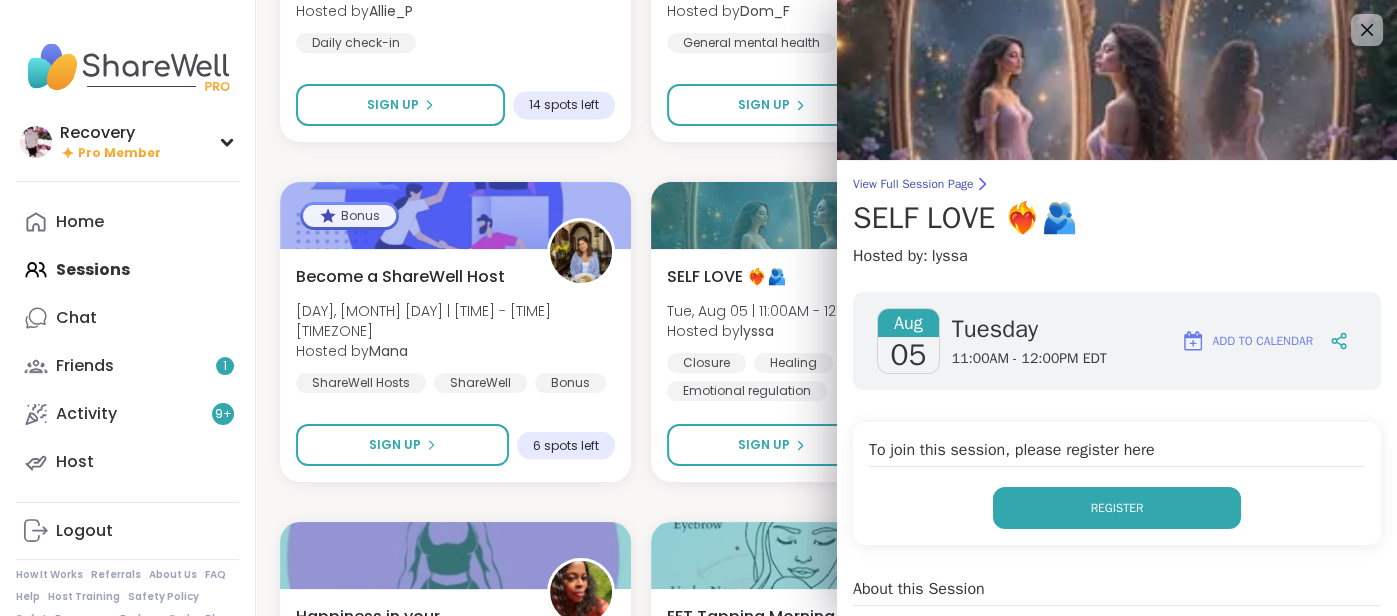 click on "Register" at bounding box center [1117, 508] 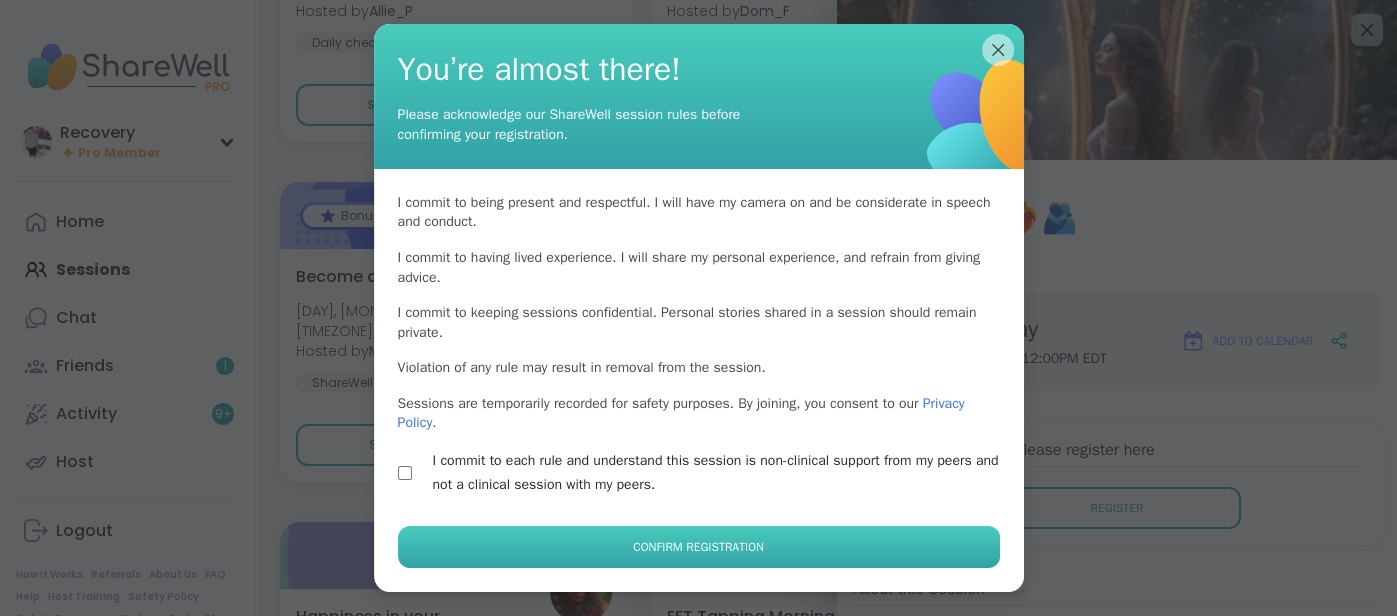 click on "Confirm Registration" at bounding box center [699, 547] 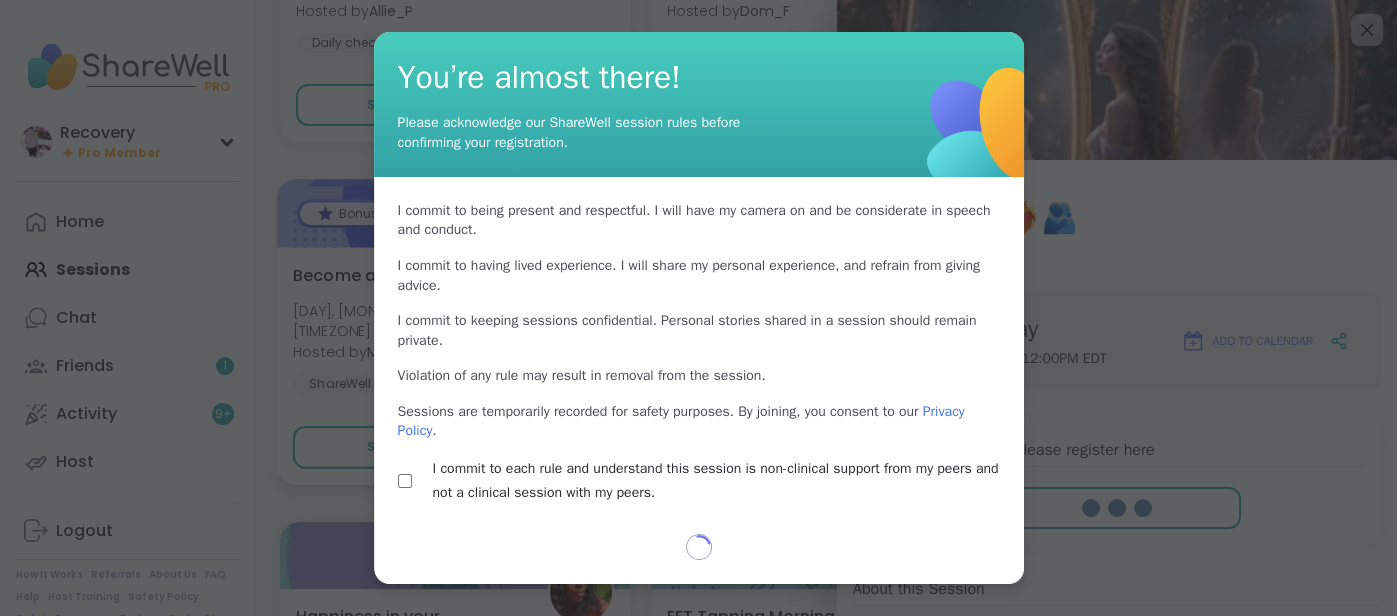 select on "**" 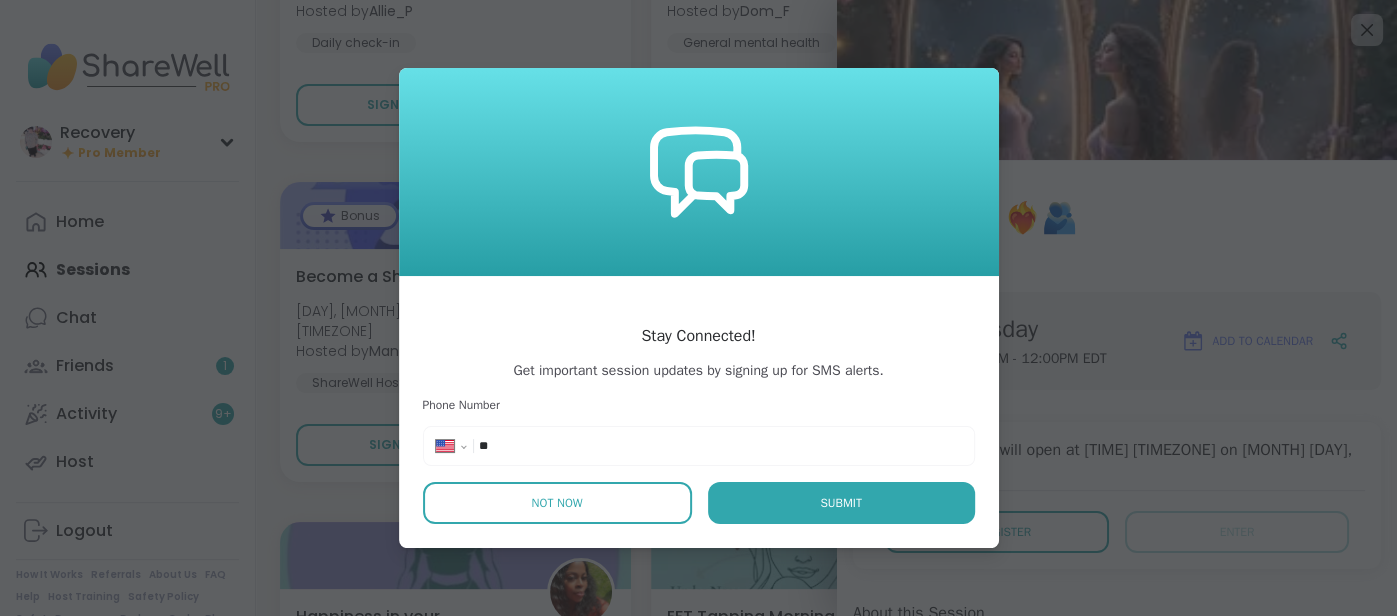 click on "Not Now" at bounding box center [557, 503] 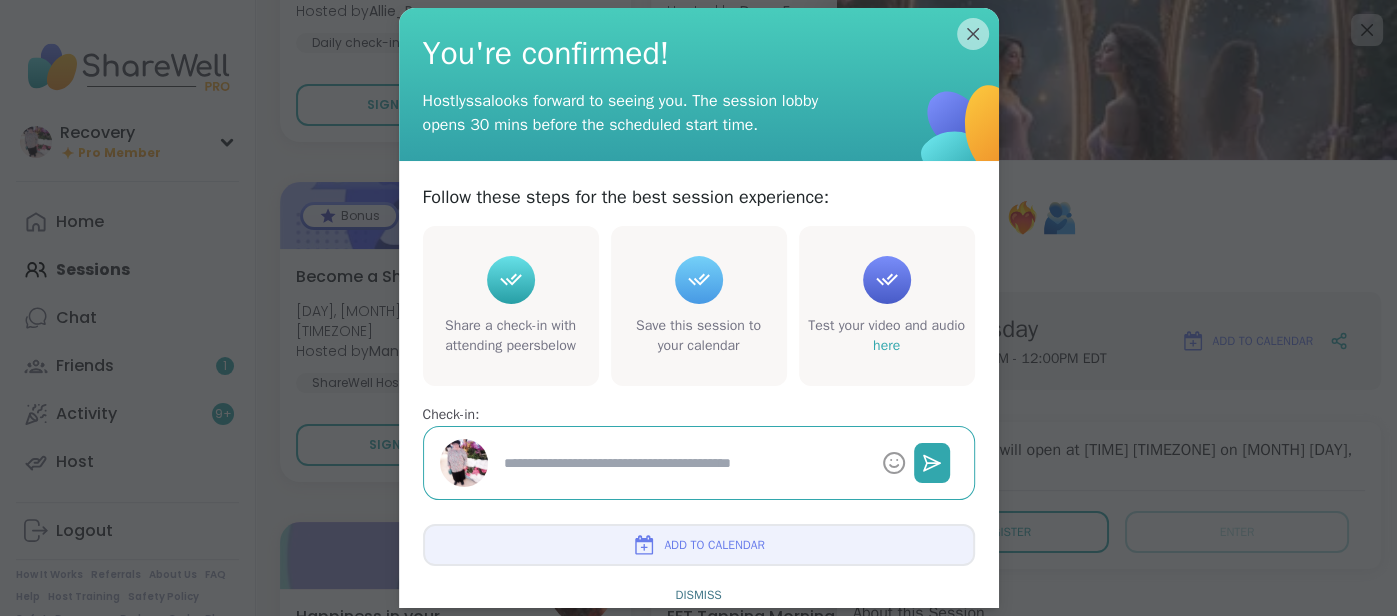 type on "*" 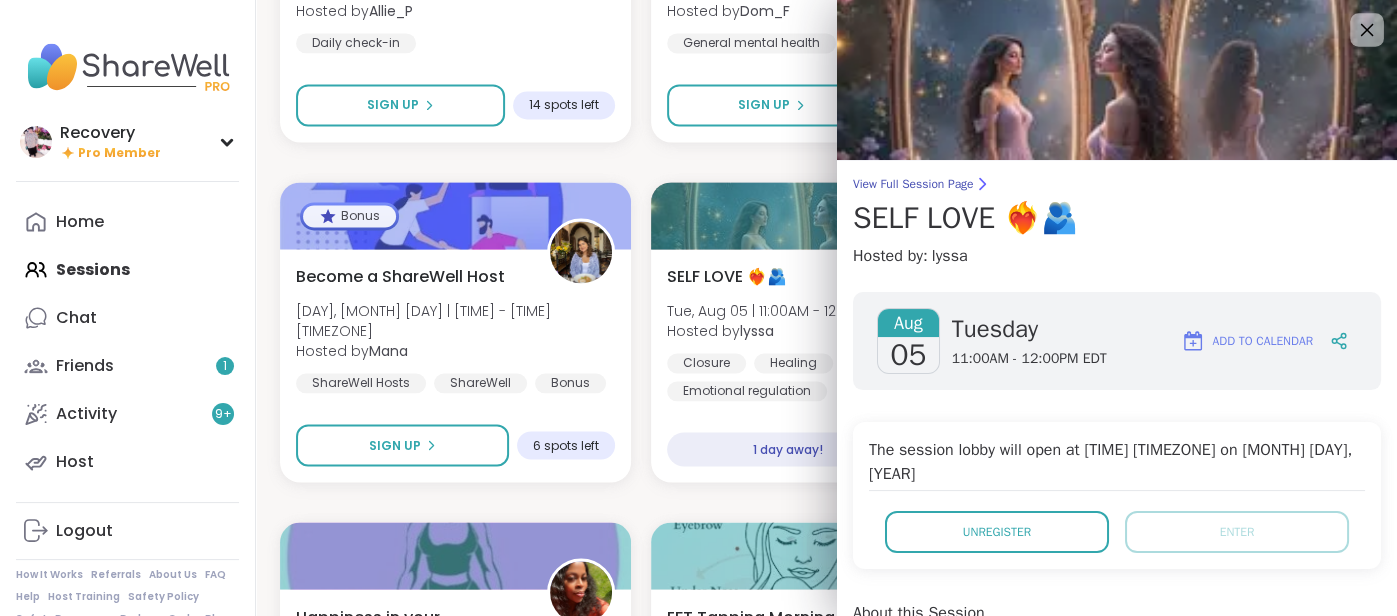 click 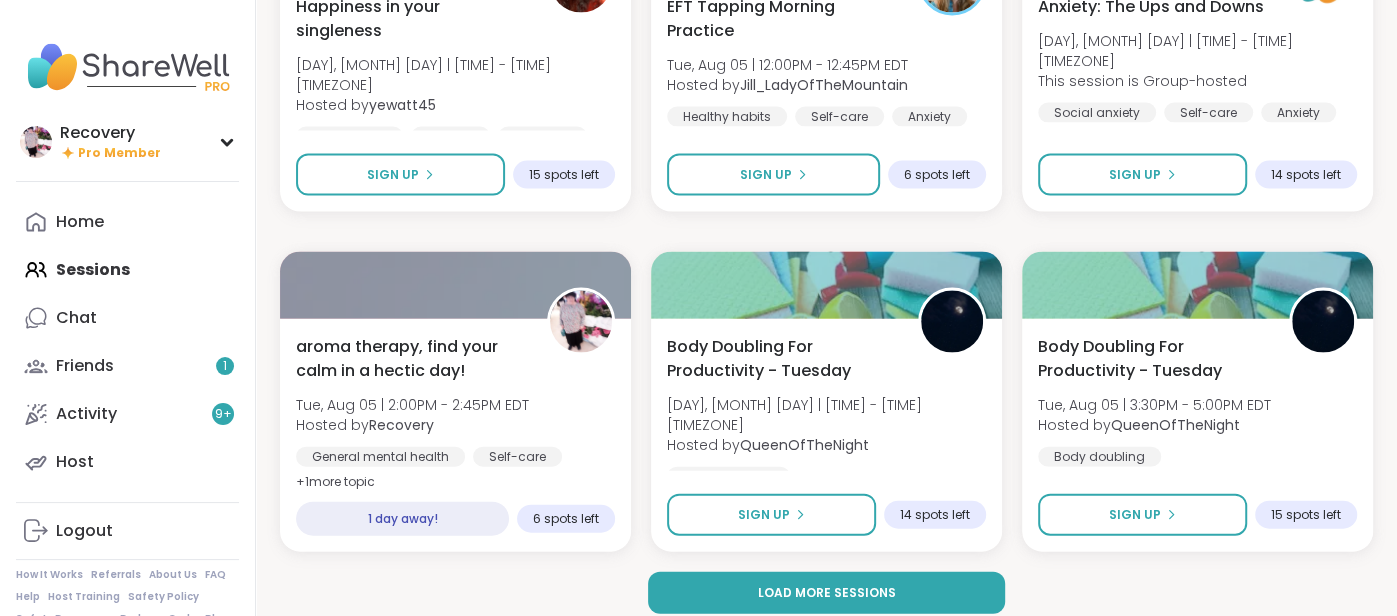 scroll, scrollTop: 7893, scrollLeft: 0, axis: vertical 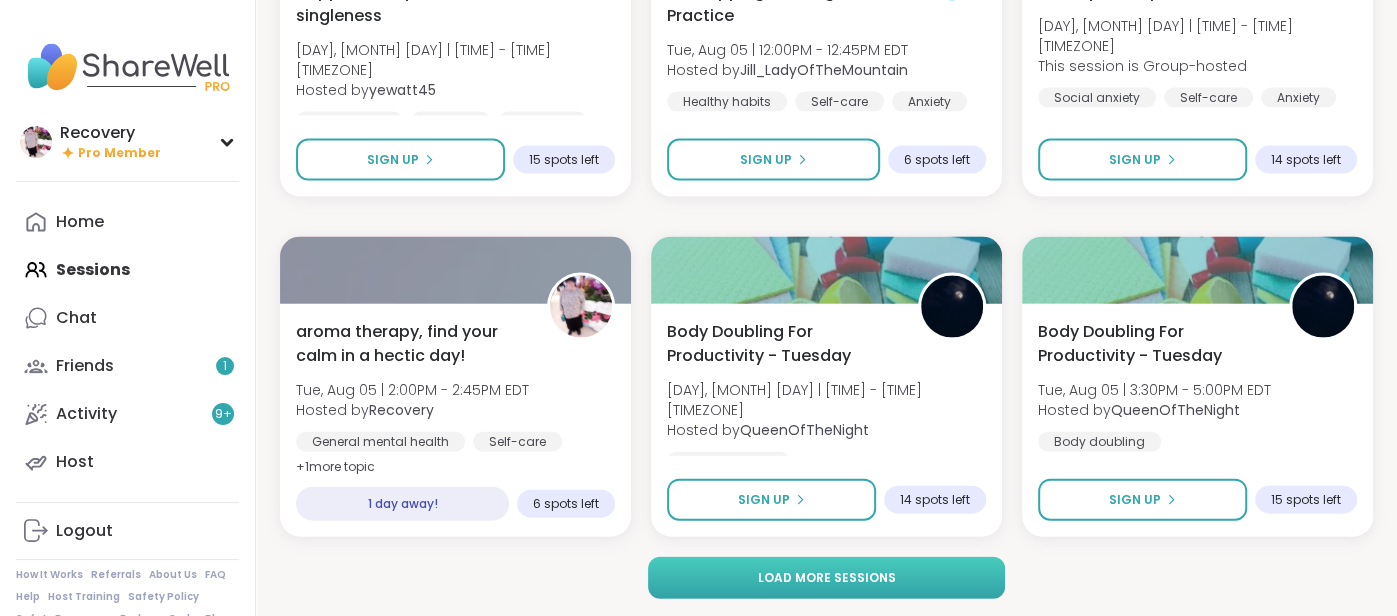 click on "Load more sessions" at bounding box center [826, 578] 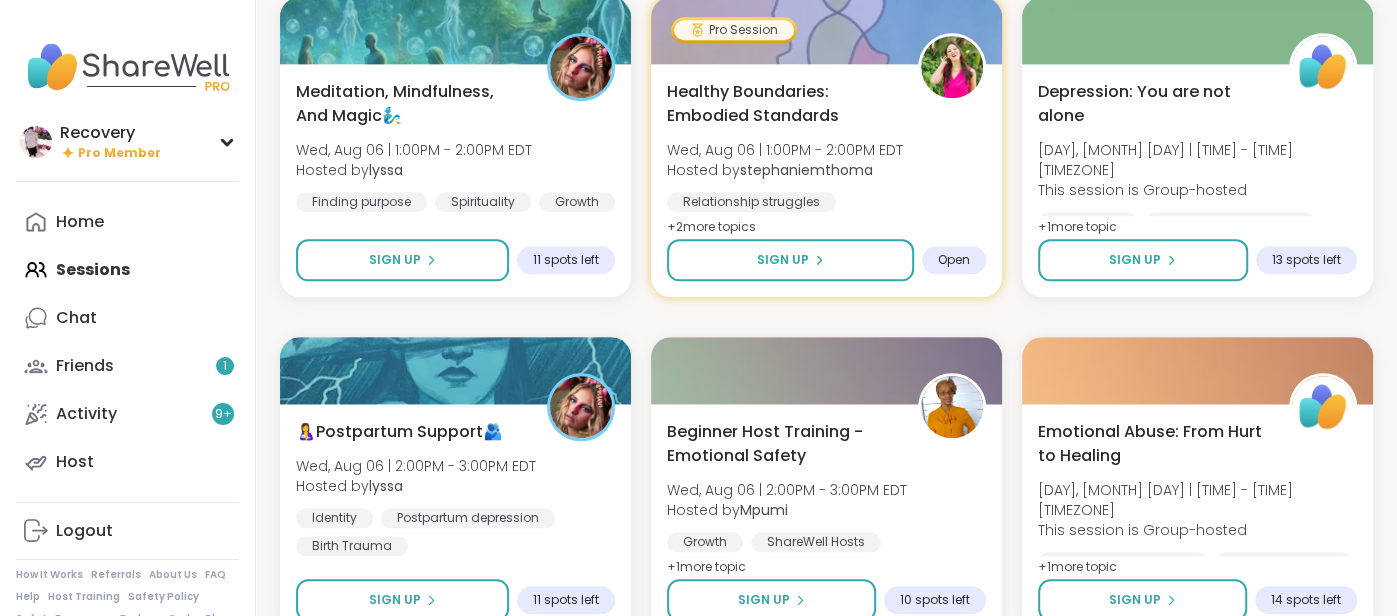 scroll, scrollTop: 11536, scrollLeft: 0, axis: vertical 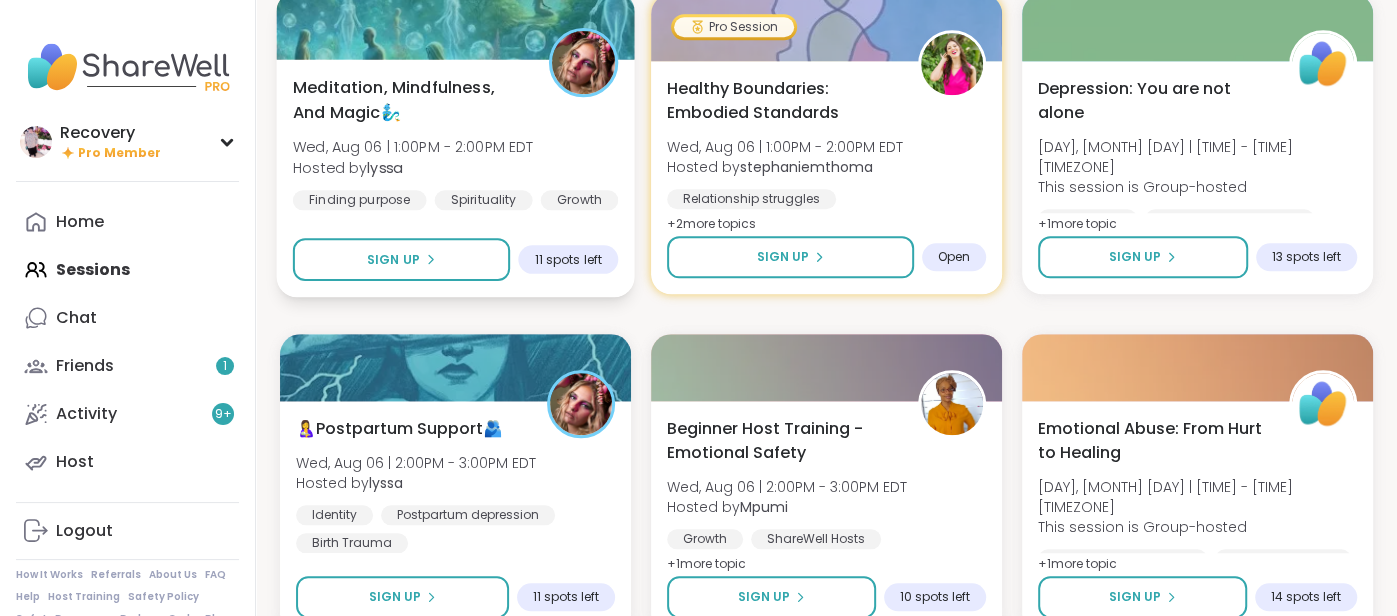 click on "[TOPIC], [TOPIC], And [TOPIC] [DAY], [MONTH] [DAY] | [TIME] - [TIME] [TIMEZONE] Hosted by [USERNAME] Finding purpose Spirituality Growth" at bounding box center (455, 142) 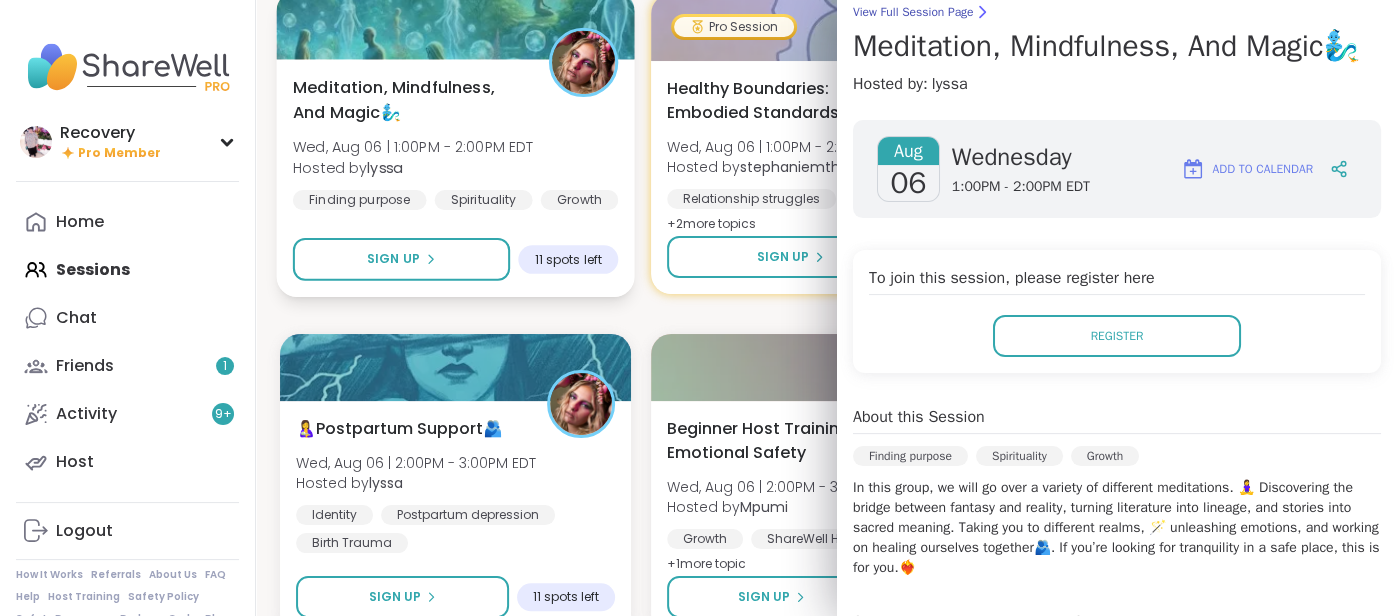 scroll, scrollTop: 166, scrollLeft: 0, axis: vertical 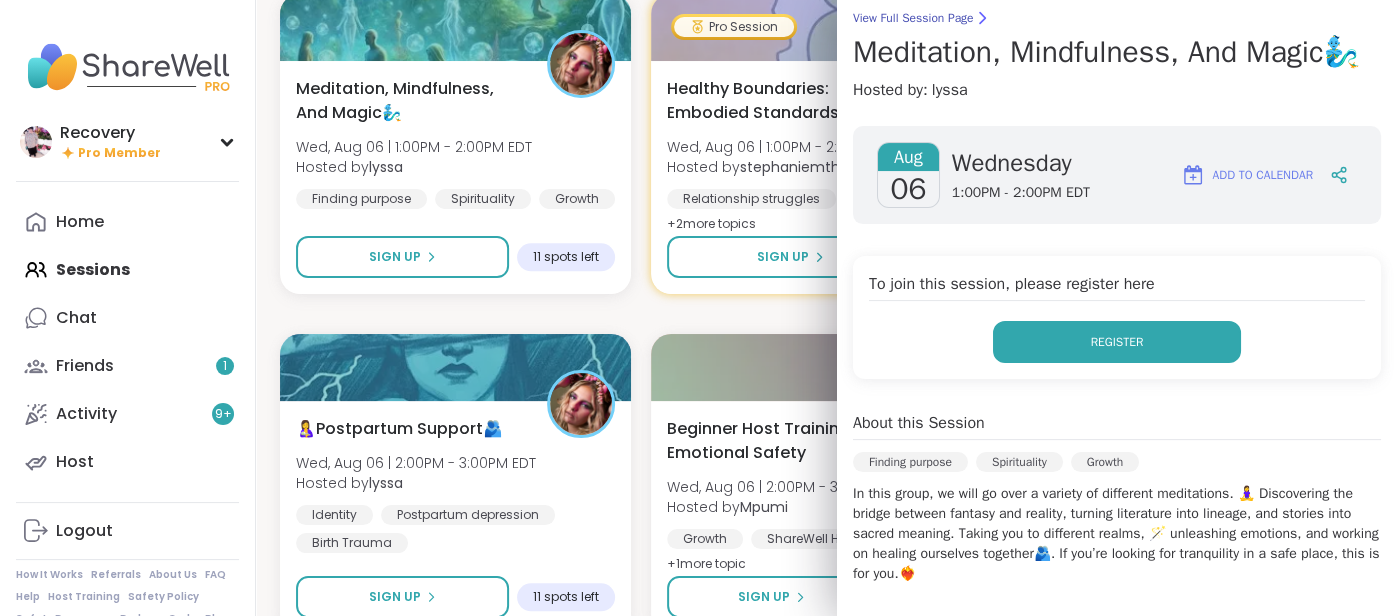 click on "Register" at bounding box center [1117, 342] 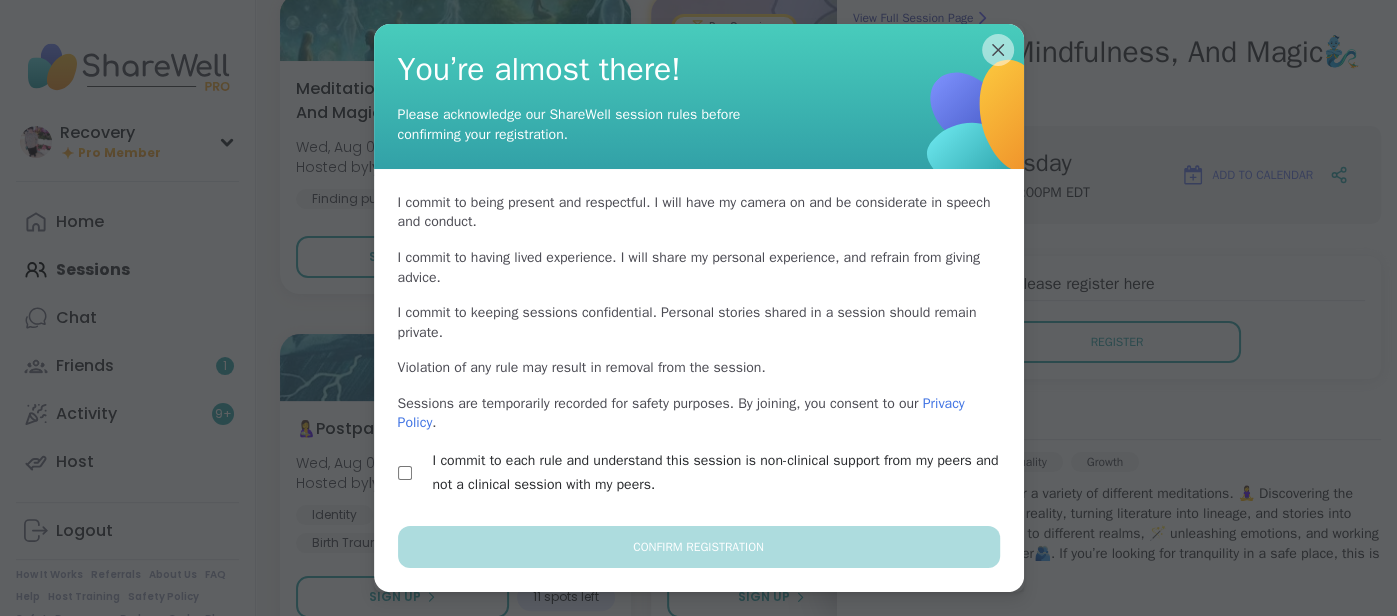 click on "I commit to each rule and understand this session is non-clinical support from my peers and not a clinical session with my peers." at bounding box center (699, 473) 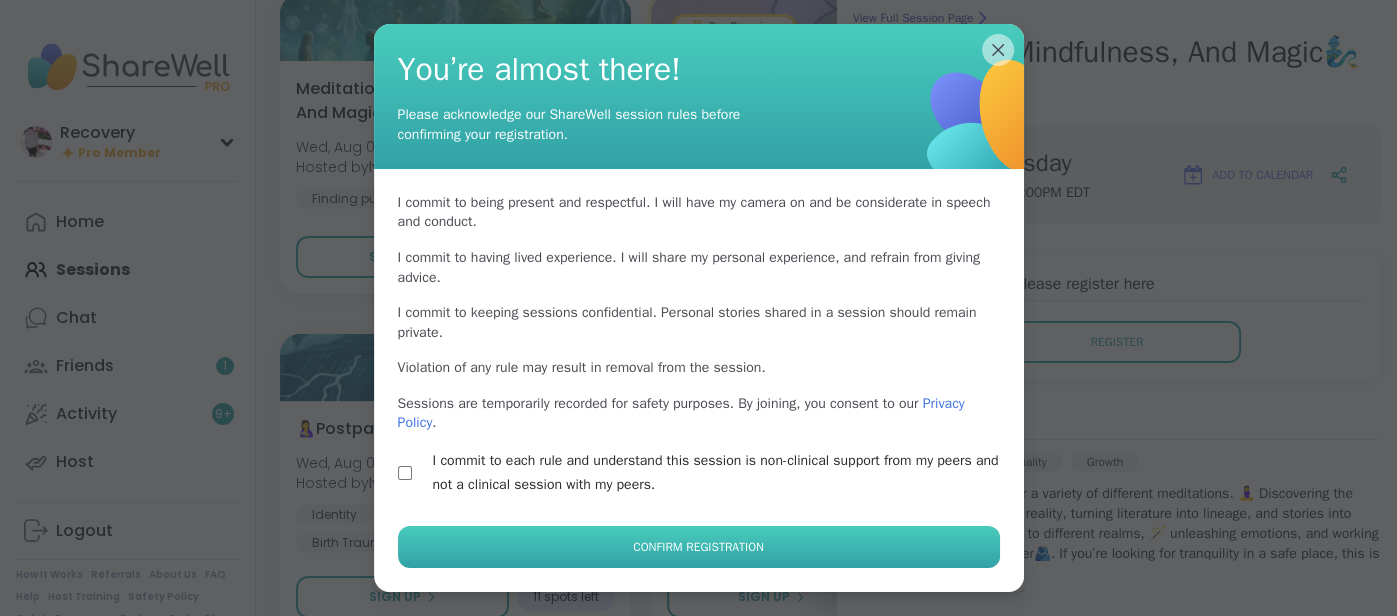 click on "Confirm Registration" at bounding box center (699, 547) 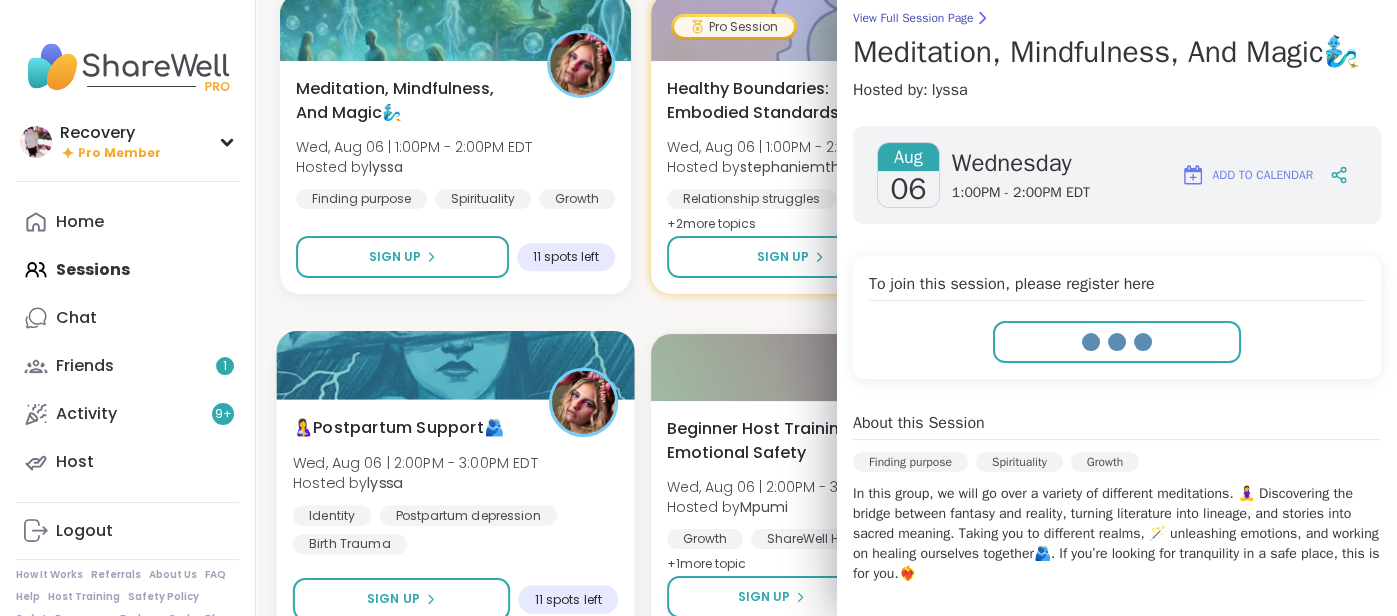 select on "**" 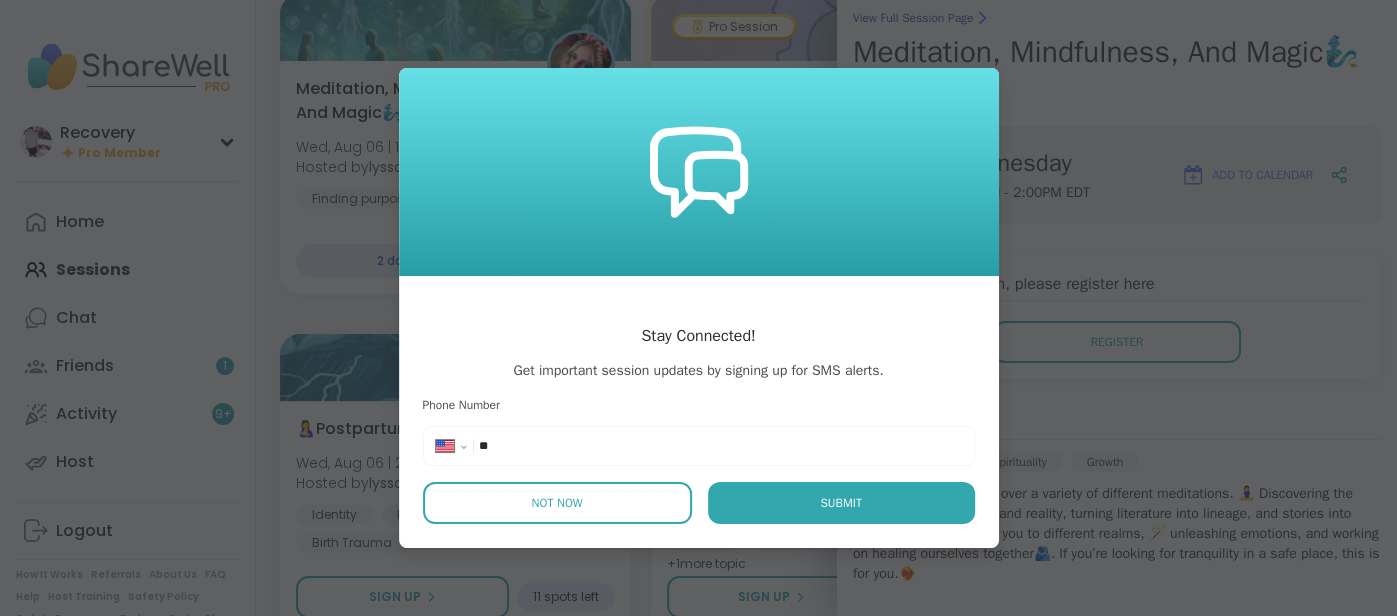 click on "Not Now" at bounding box center [556, 503] 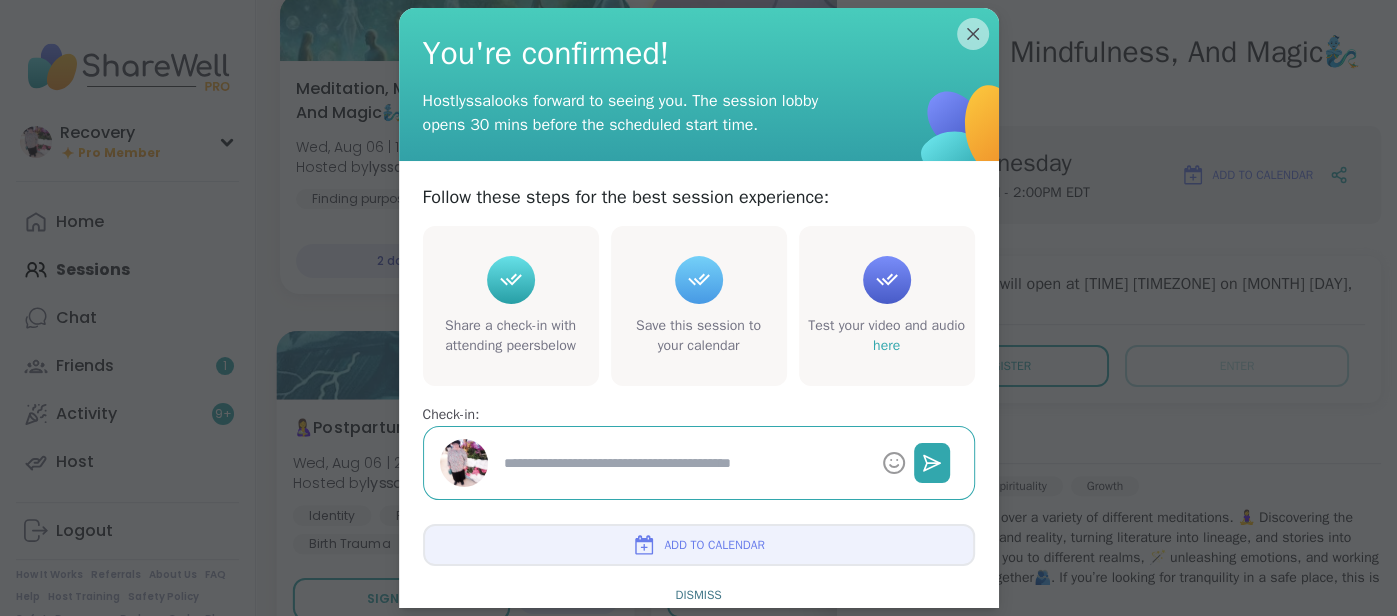 type on "*" 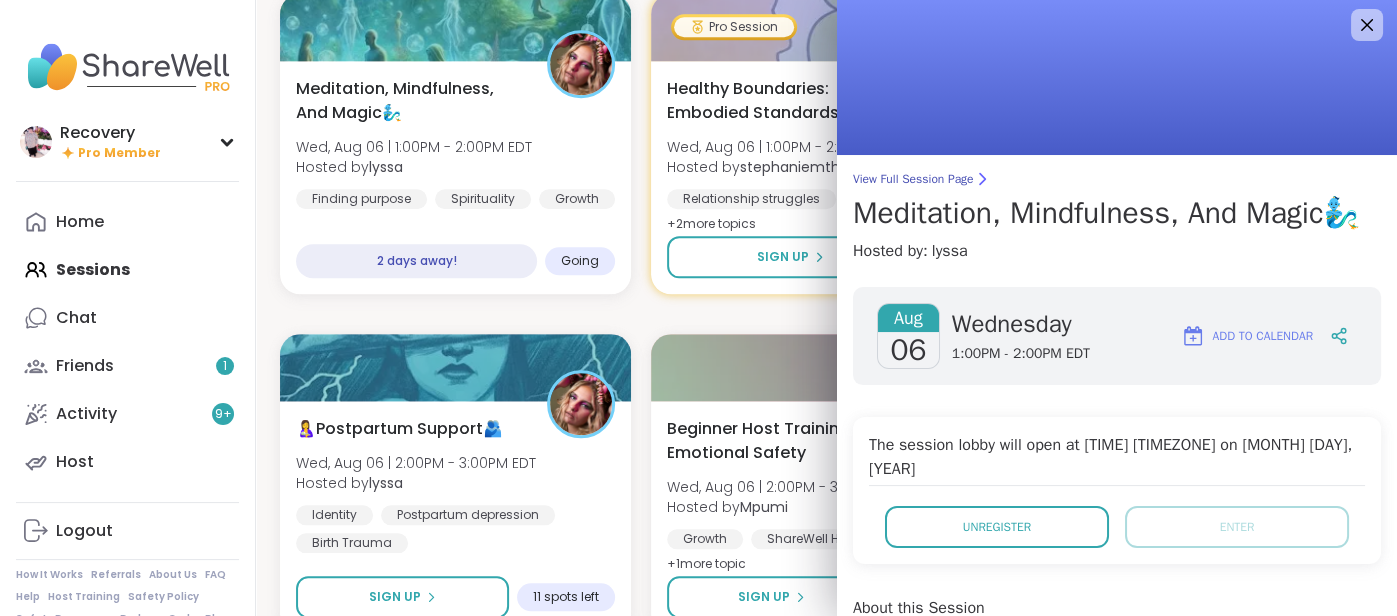 scroll, scrollTop: 0, scrollLeft: 0, axis: both 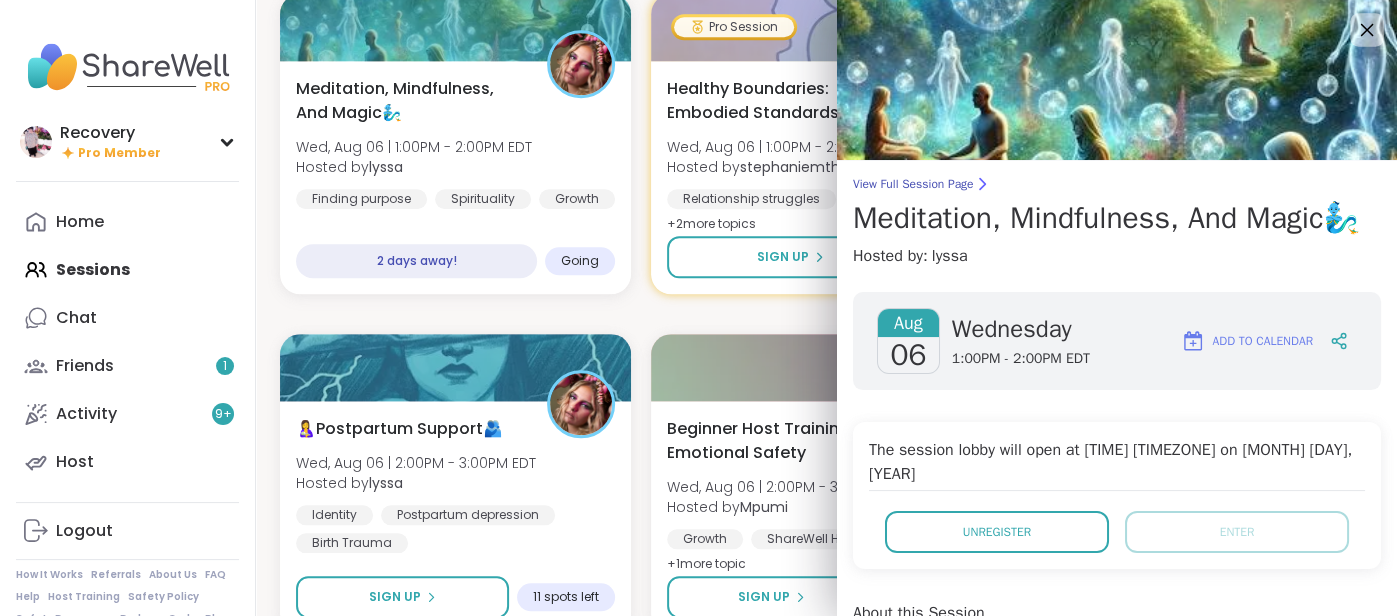 click 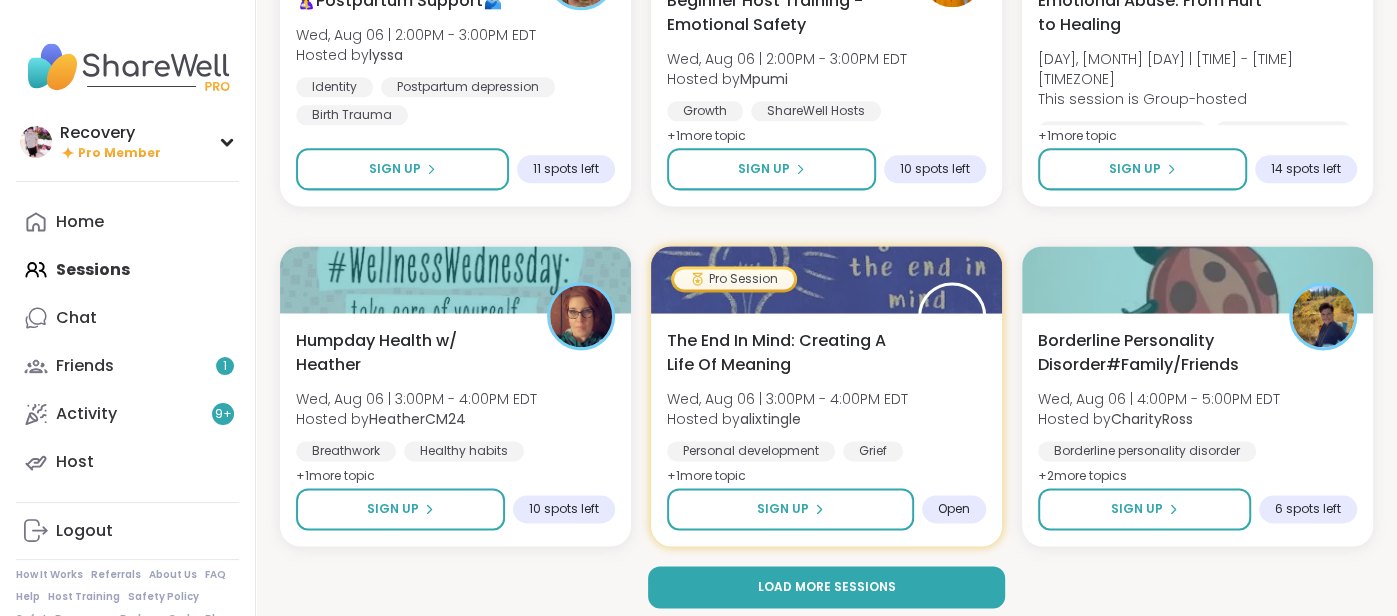 scroll, scrollTop: 11973, scrollLeft: 0, axis: vertical 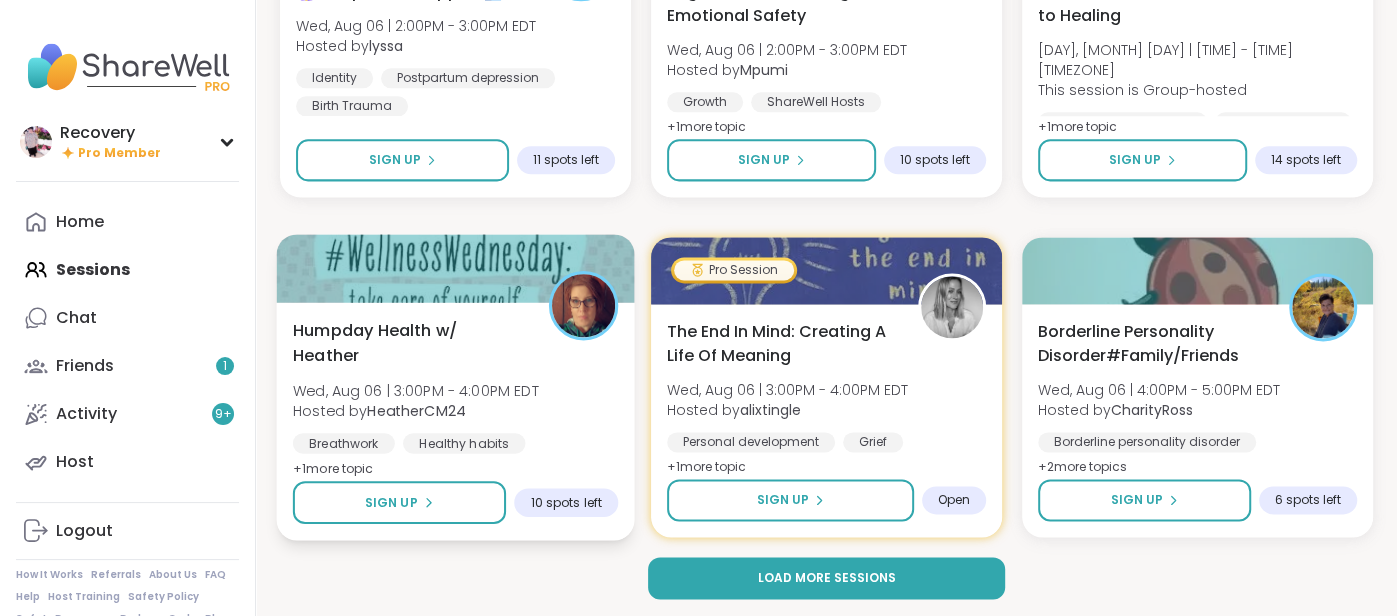 click on "Hosted by [USERNAME]" at bounding box center (416, 410) 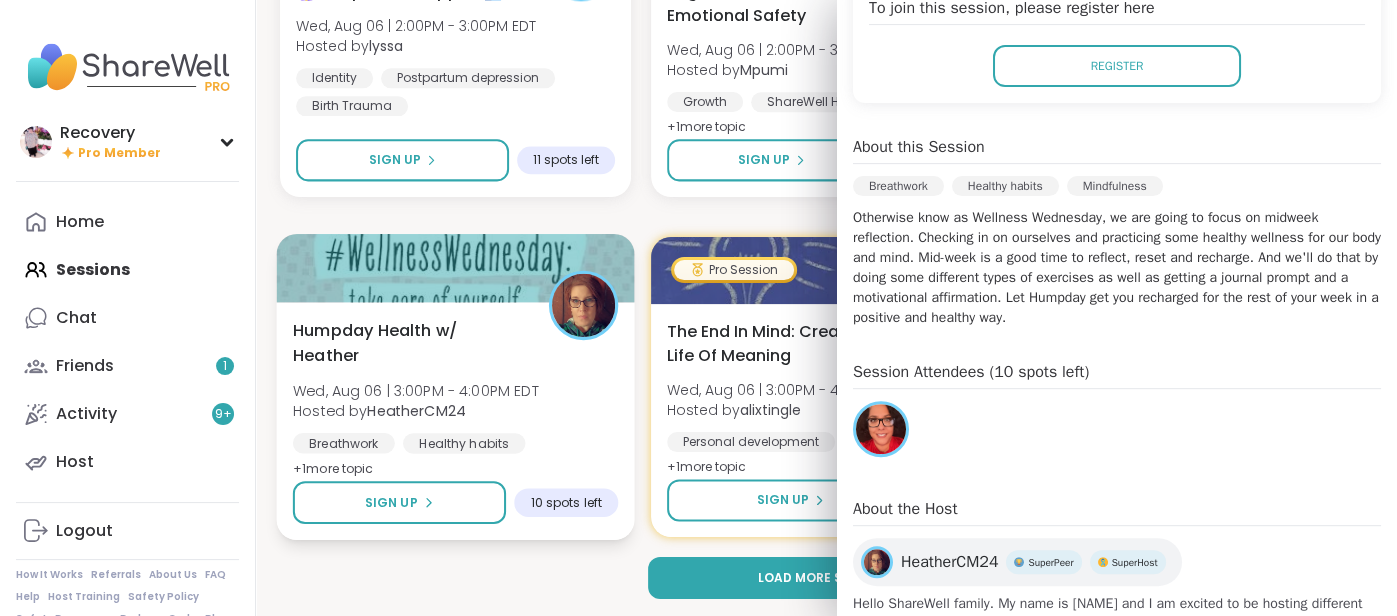 scroll, scrollTop: 459, scrollLeft: 0, axis: vertical 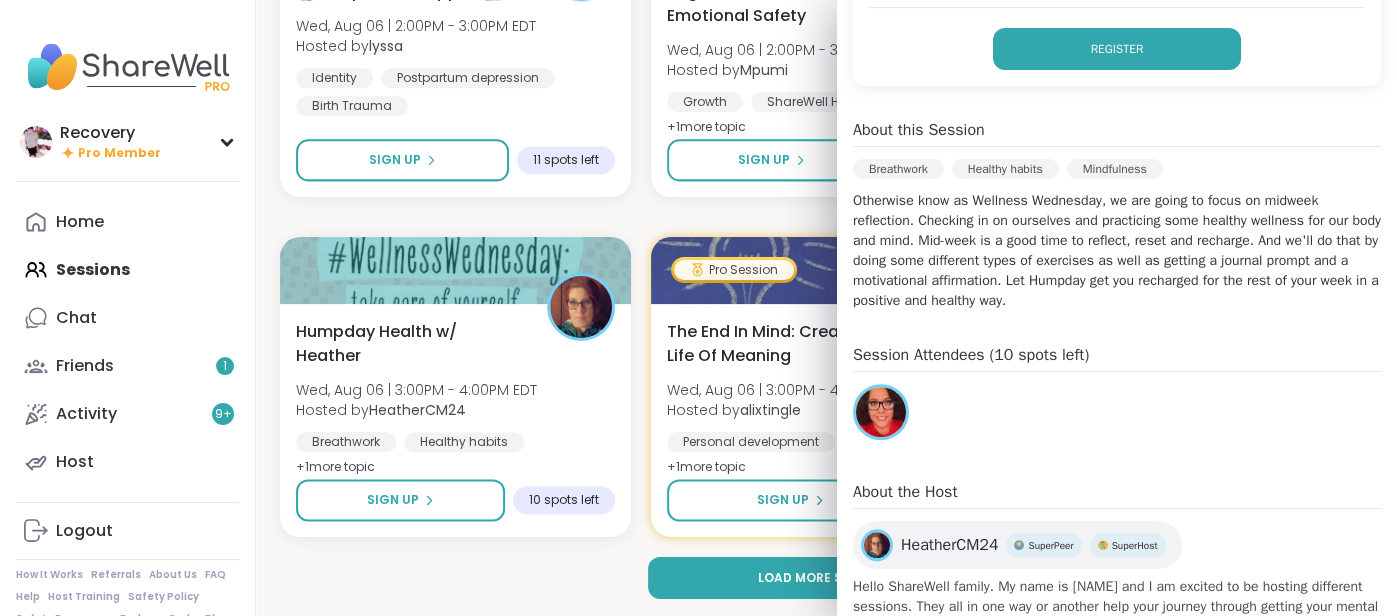 click on "Register" at bounding box center [1117, 49] 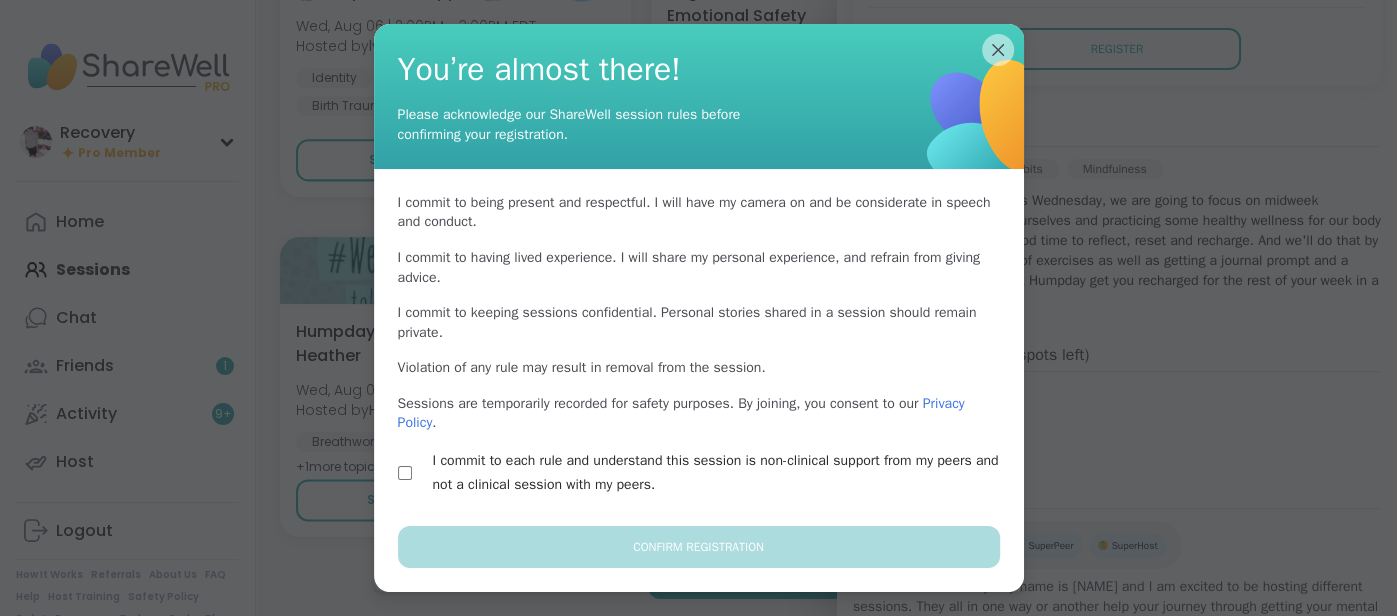click on "I commit to each rule and understand this session is non-clinical support from my peers and not a clinical session with my peers." at bounding box center [699, 473] 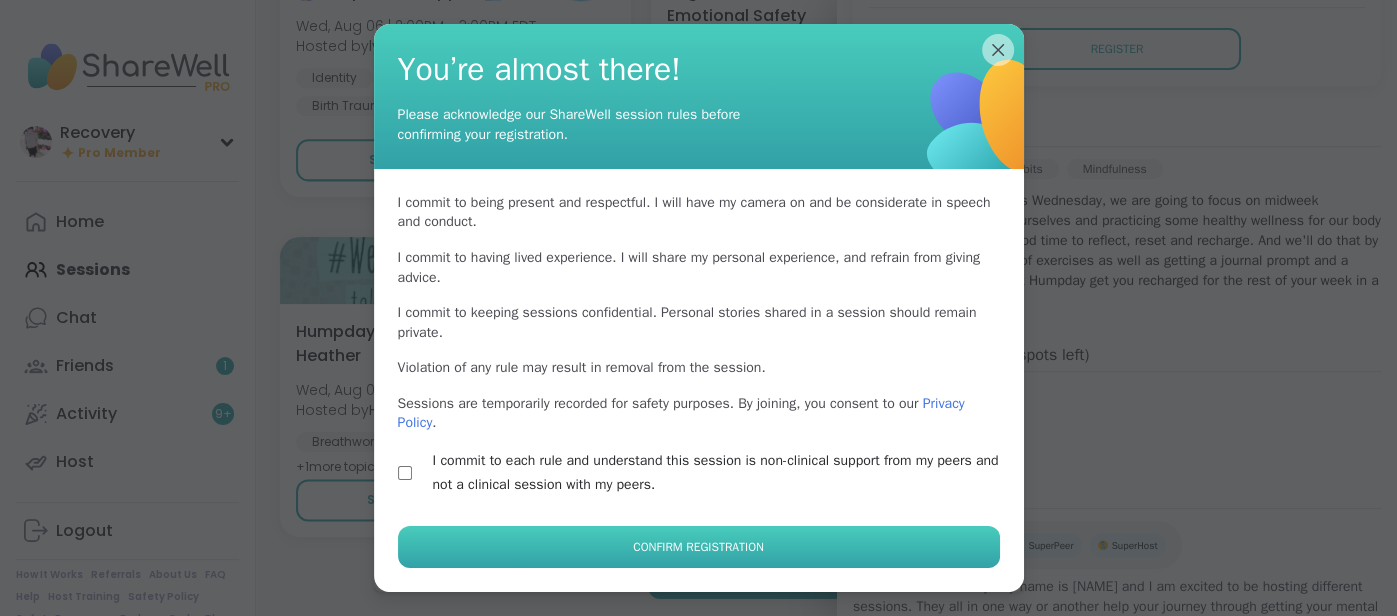 click on "Confirm Registration" at bounding box center [699, 547] 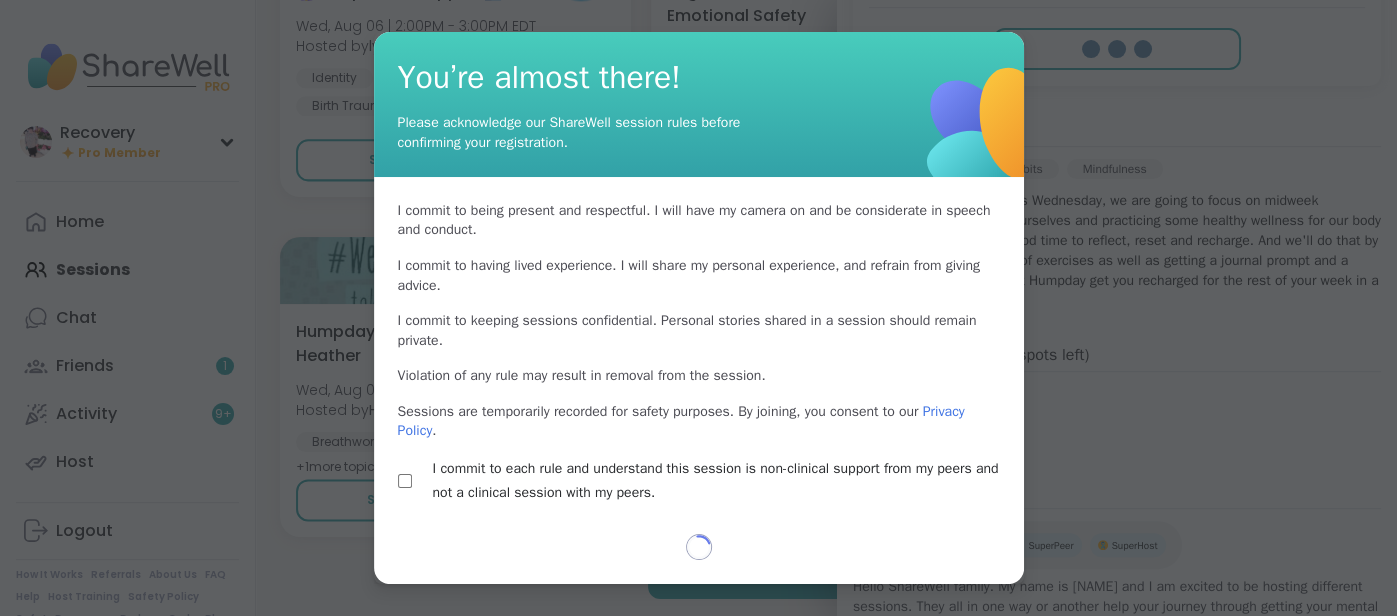 select on "**" 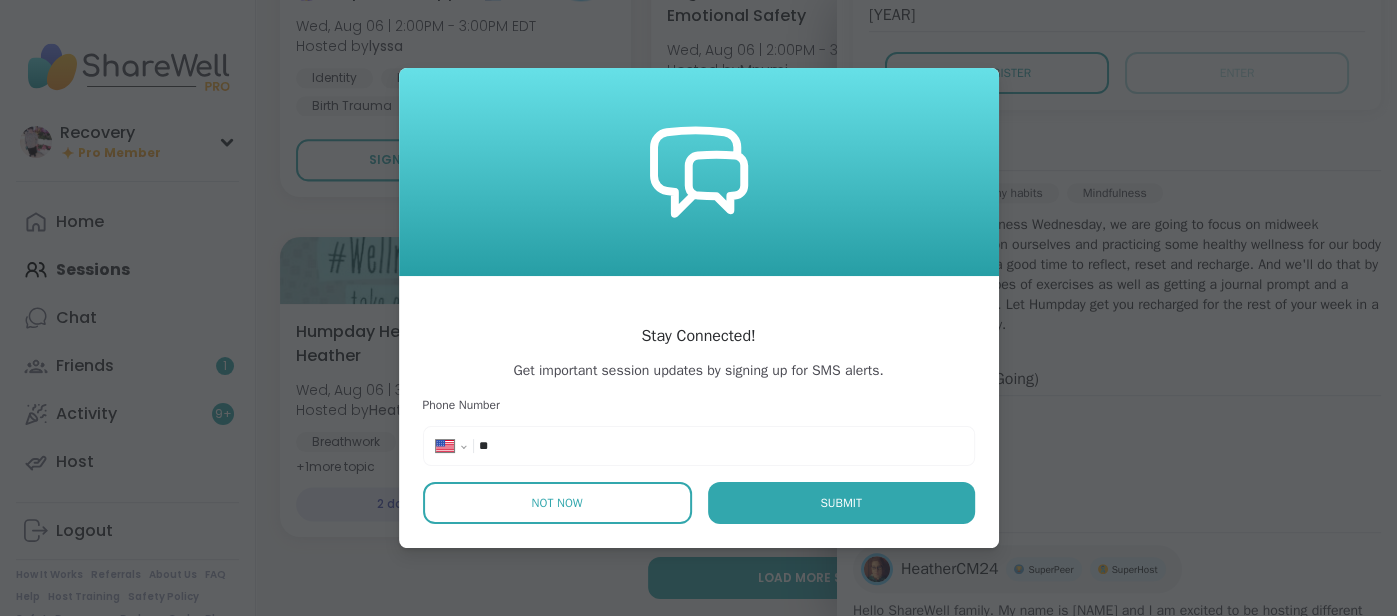 click on "Not Now" at bounding box center [557, 503] 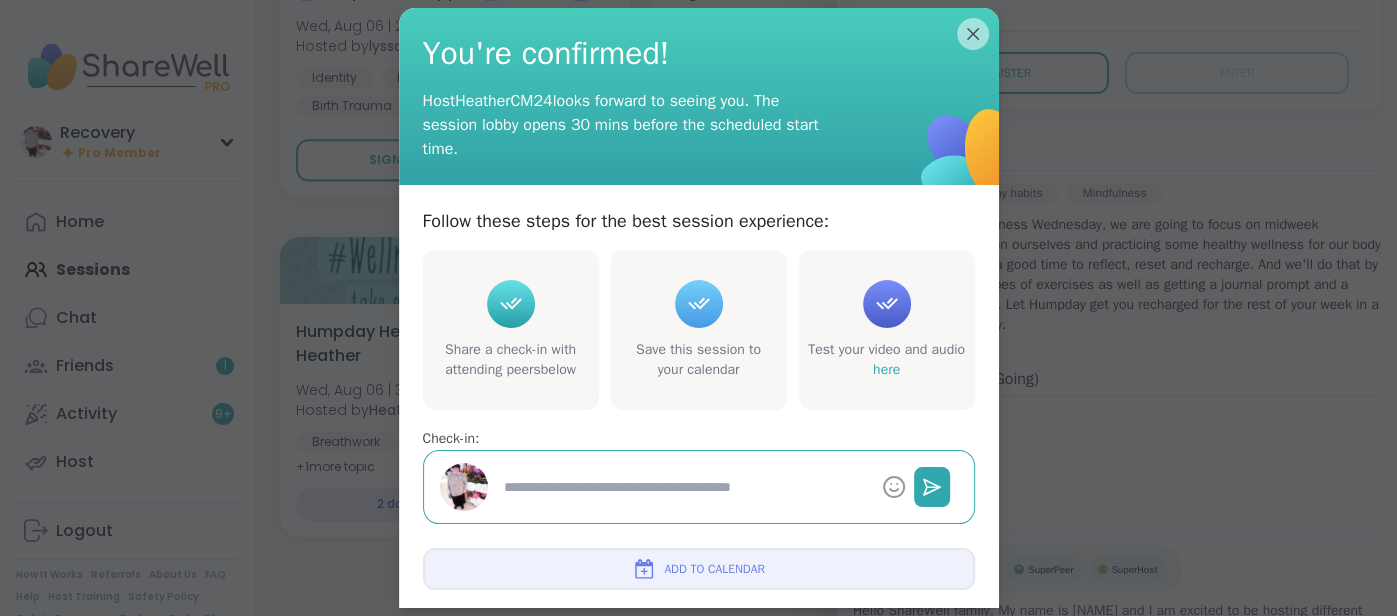 type on "*" 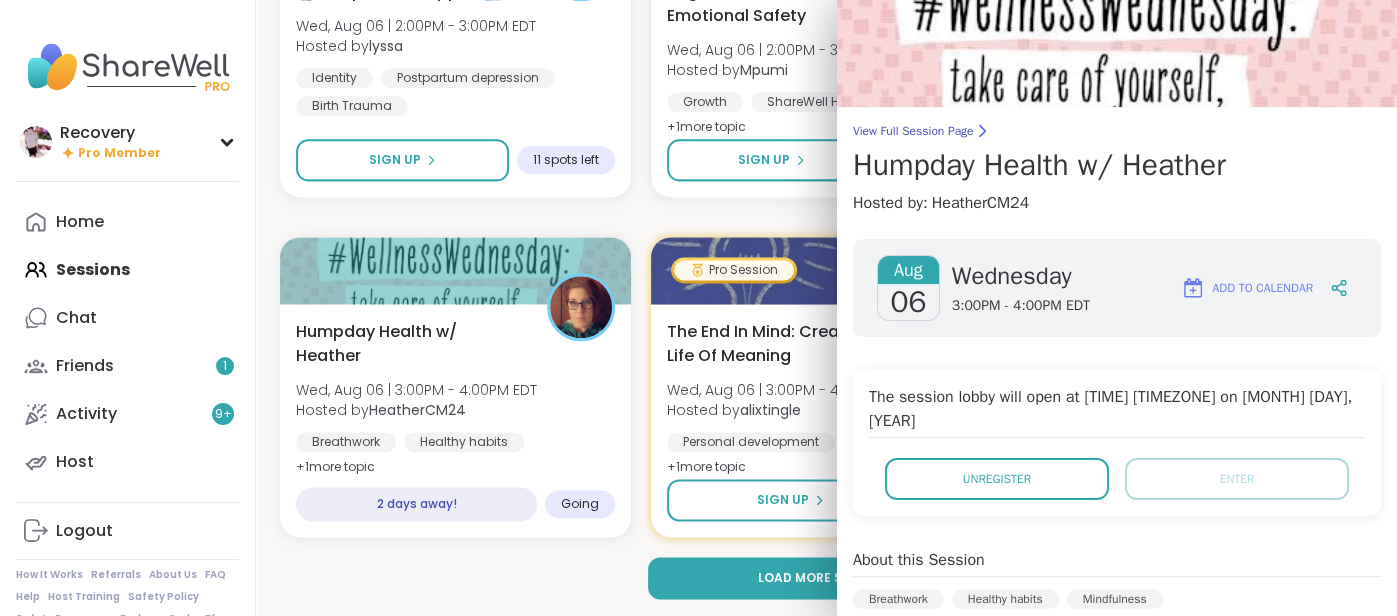 scroll, scrollTop: 0, scrollLeft: 0, axis: both 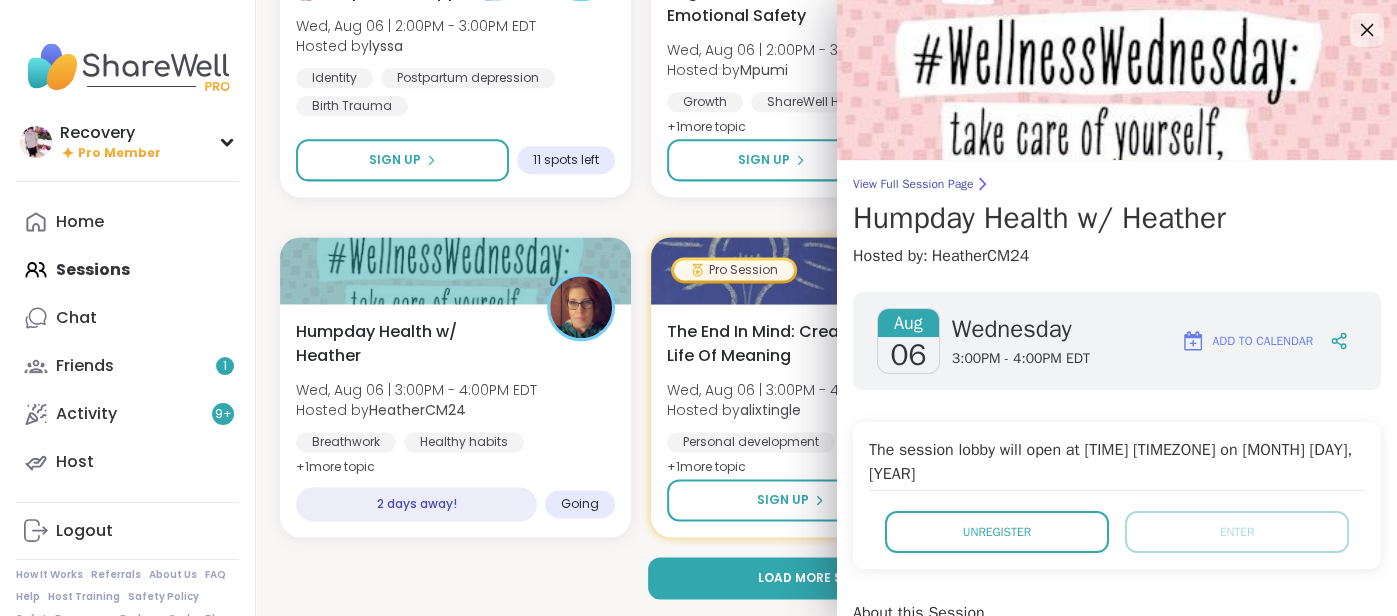 click 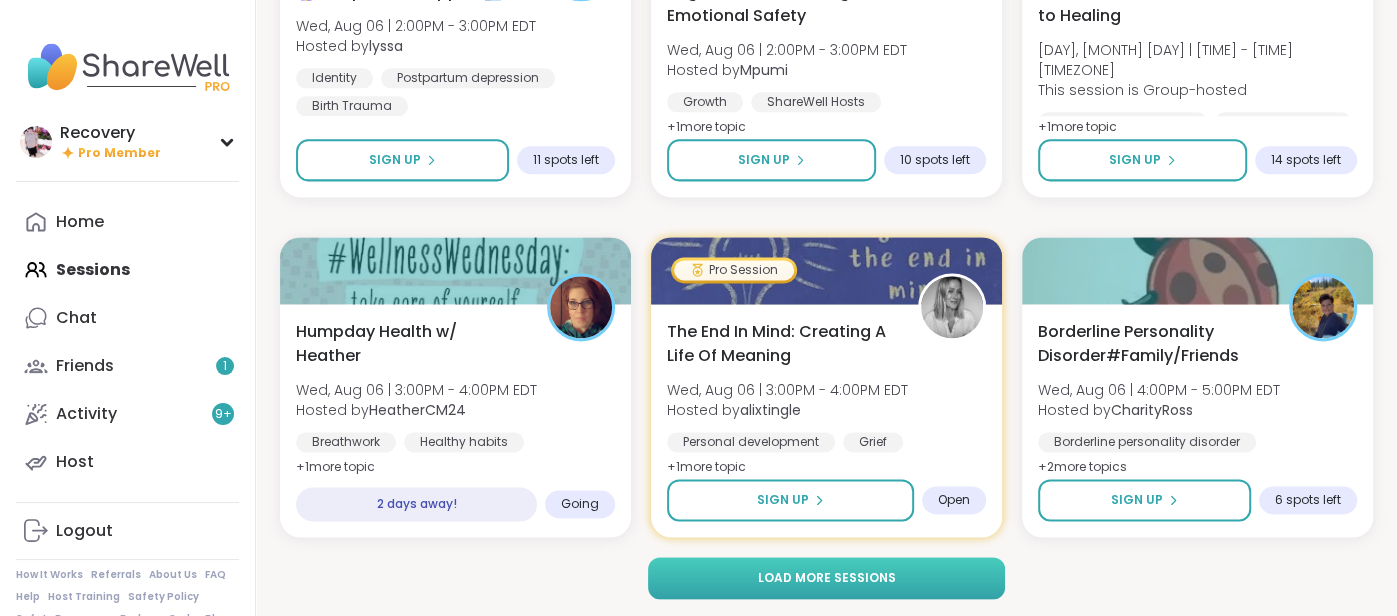 click on "Load more sessions" at bounding box center [826, 578] 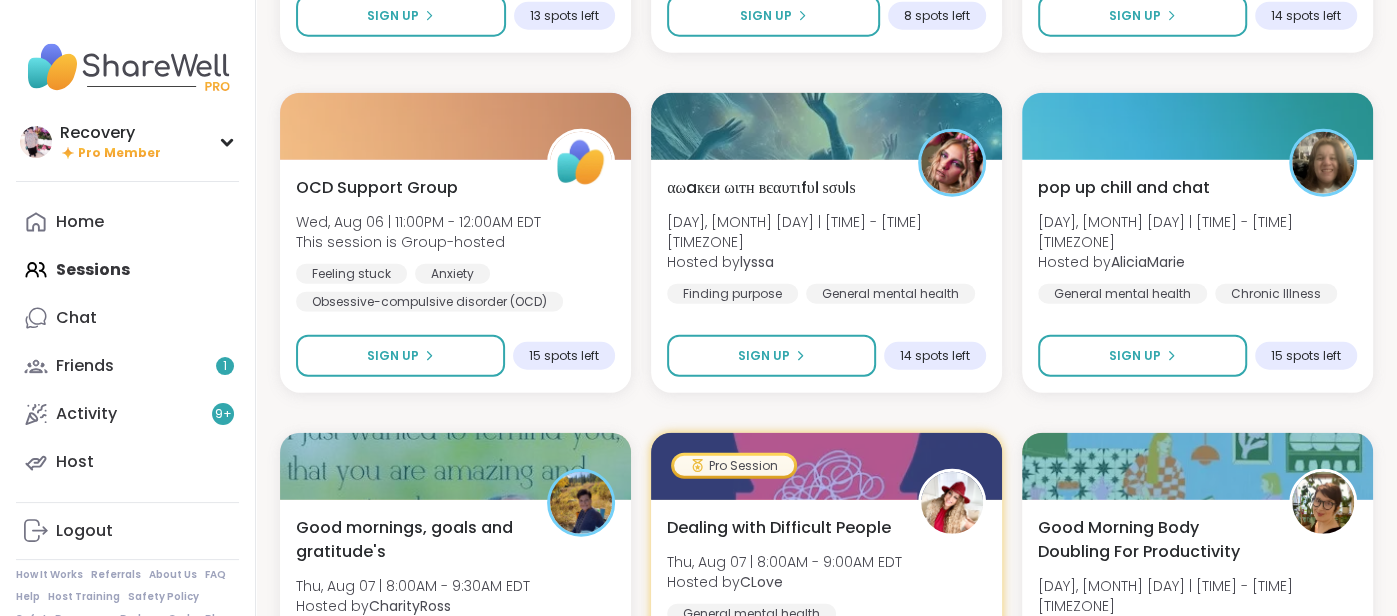 scroll, scrollTop: 13476, scrollLeft: 0, axis: vertical 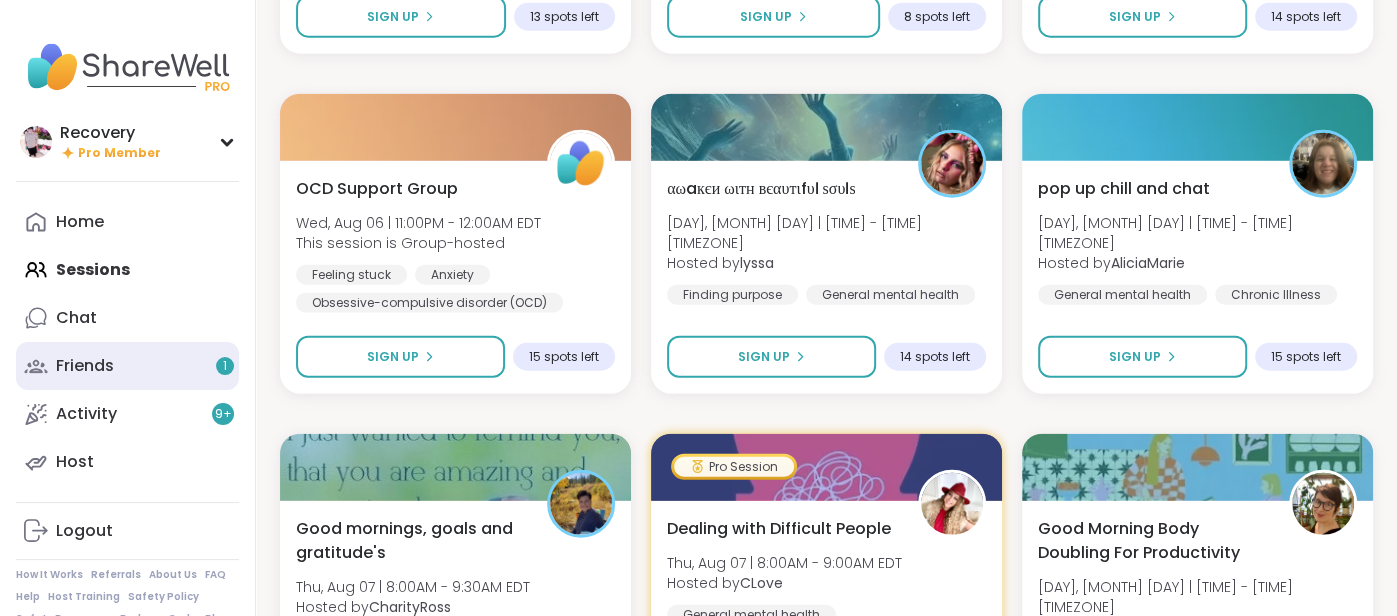click on "Friends 1" at bounding box center (127, 366) 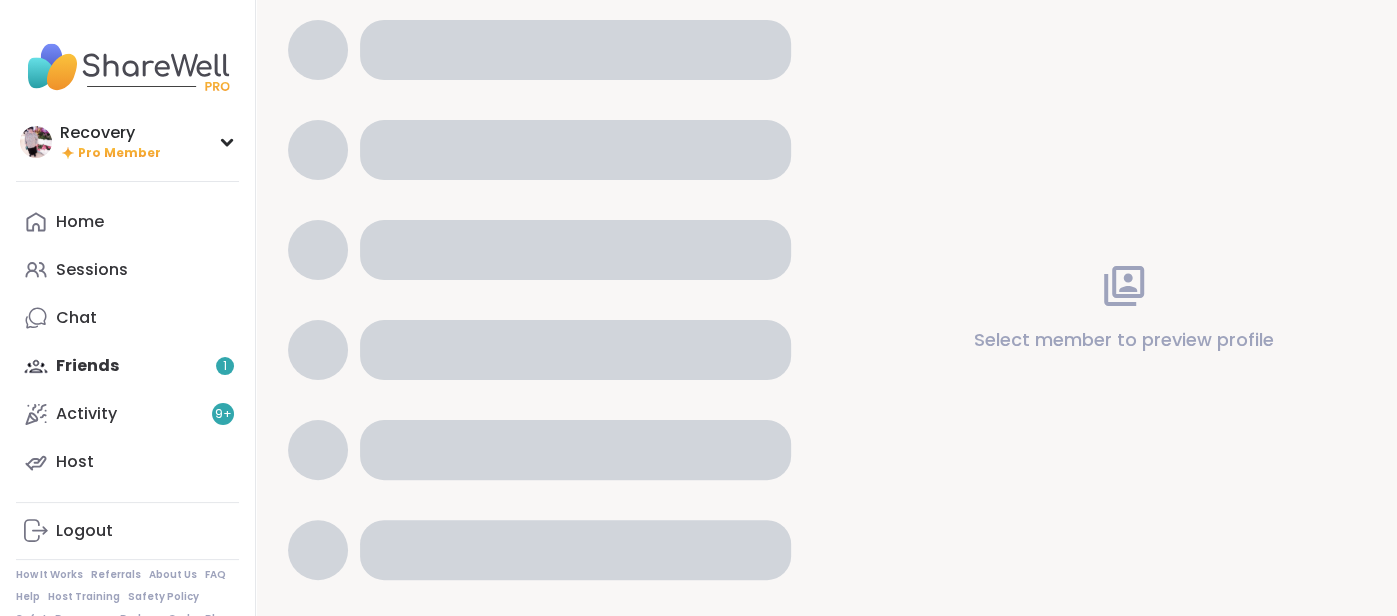 scroll, scrollTop: 0, scrollLeft: 0, axis: both 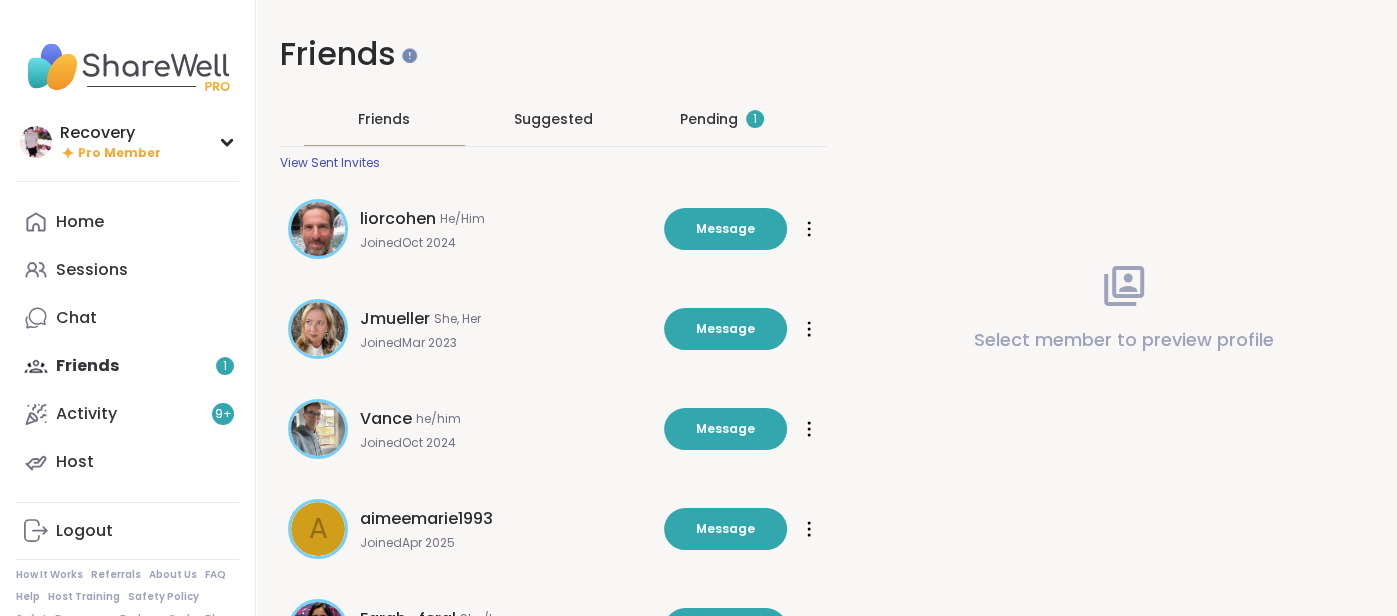 click on "Pending   1" at bounding box center (722, 119) 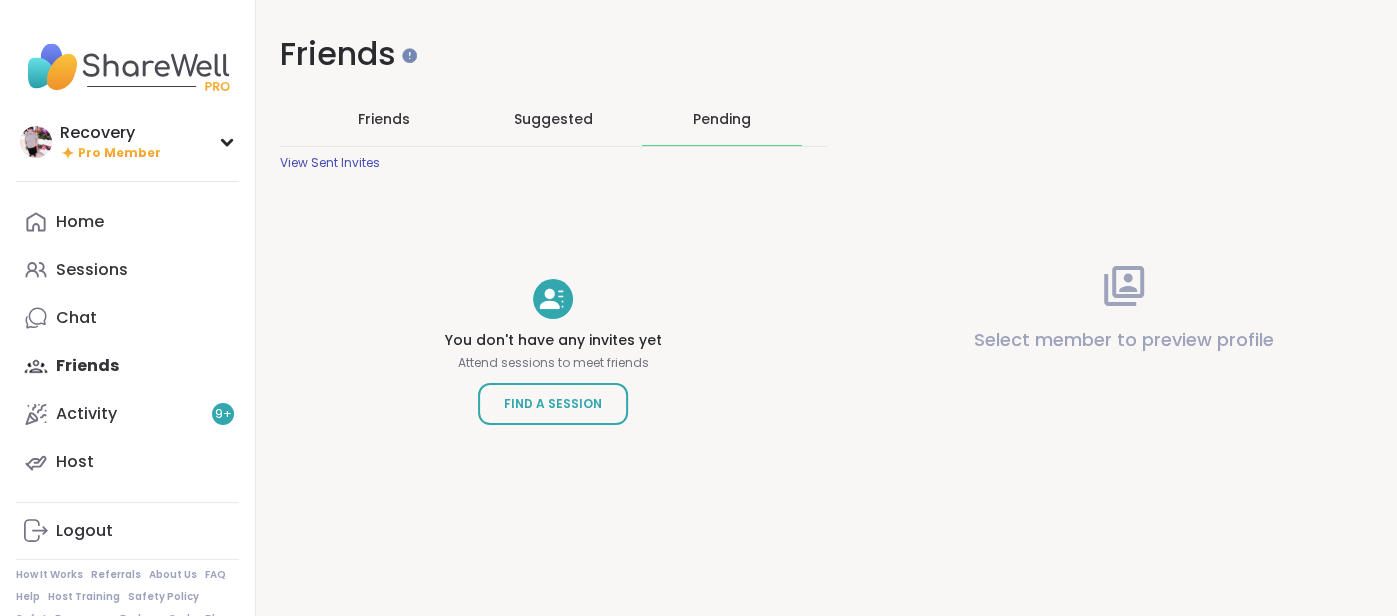 click on "Suggested" at bounding box center (553, 119) 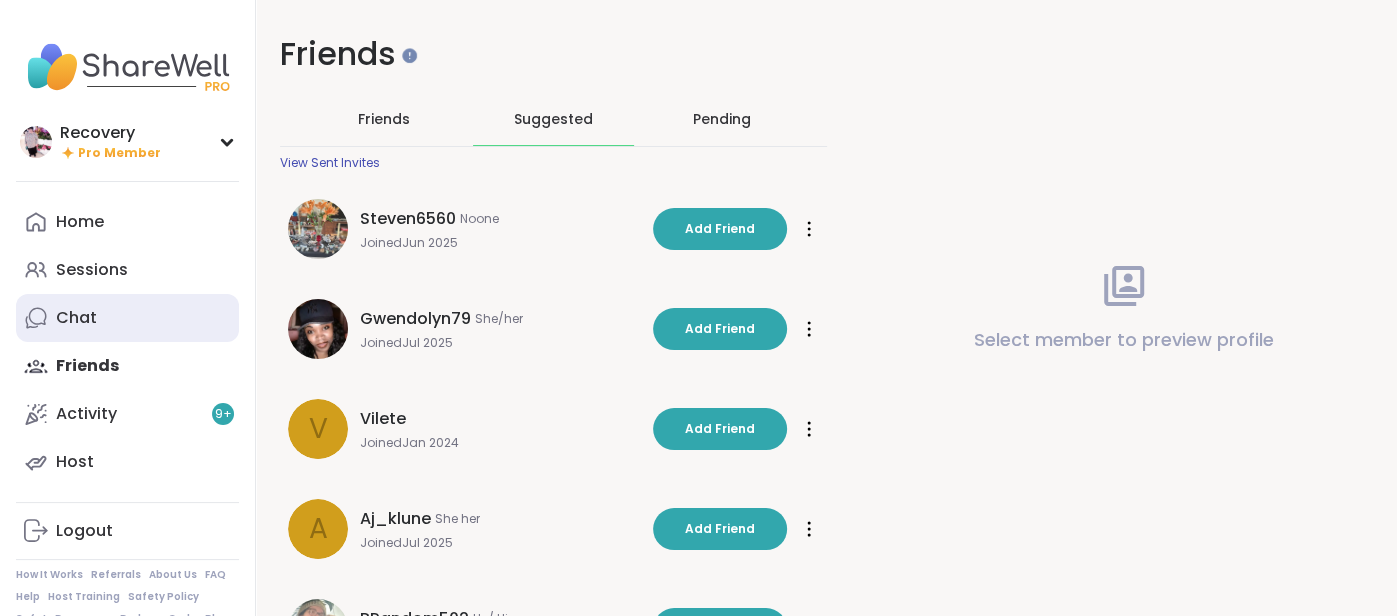 click on "Chat" at bounding box center (127, 318) 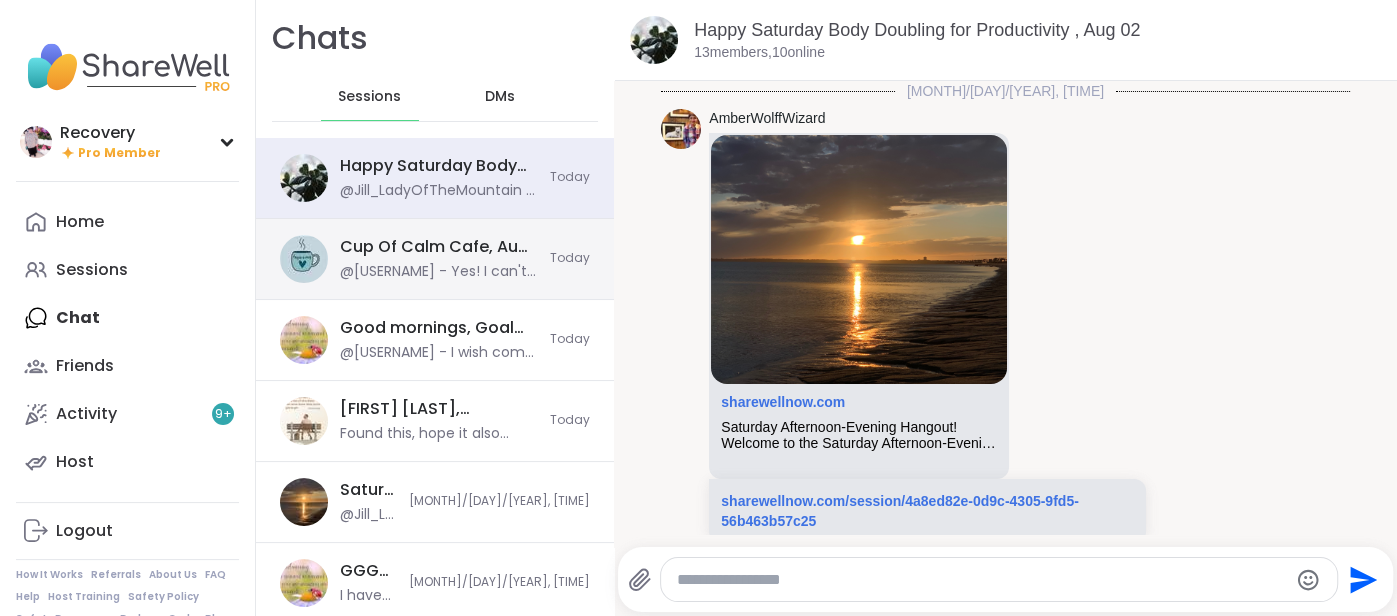 scroll, scrollTop: 4715, scrollLeft: 0, axis: vertical 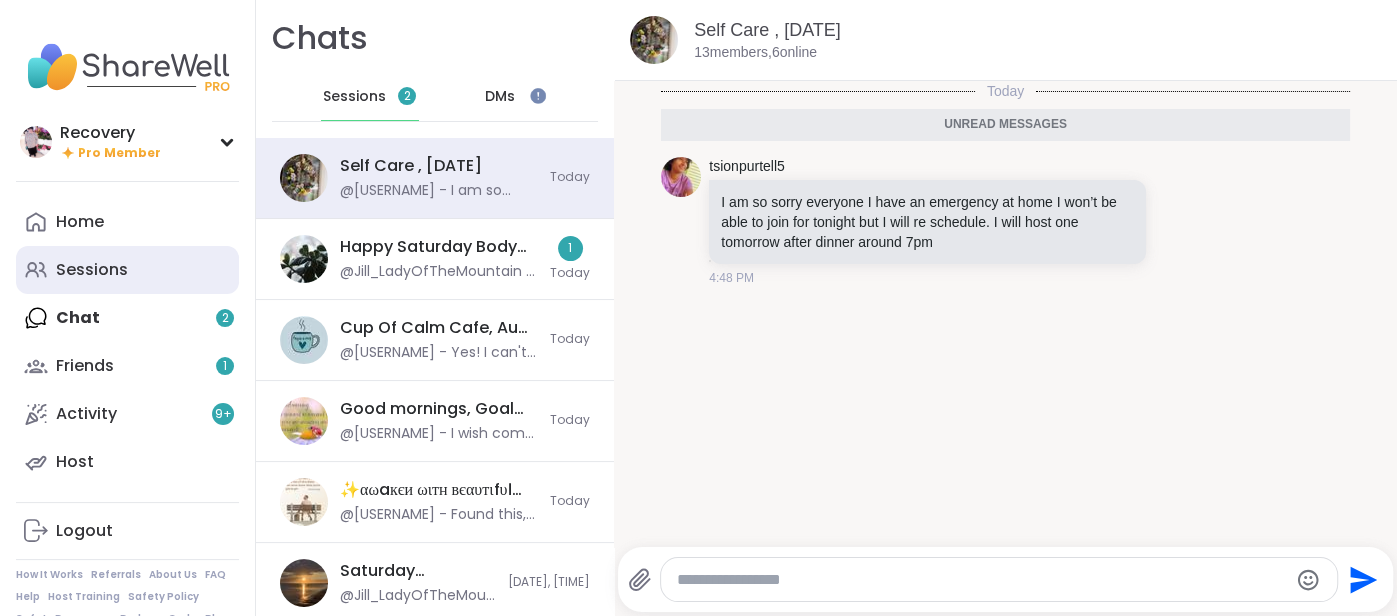 click on "Sessions" at bounding box center (127, 270) 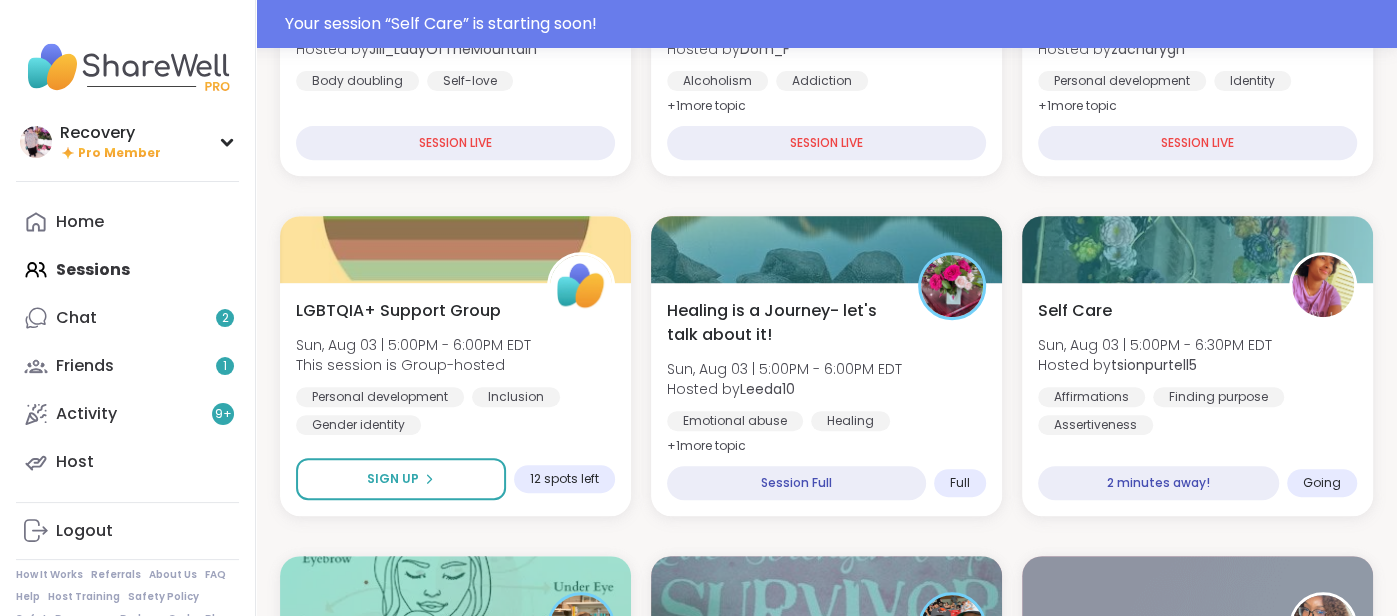 scroll, scrollTop: 490, scrollLeft: 0, axis: vertical 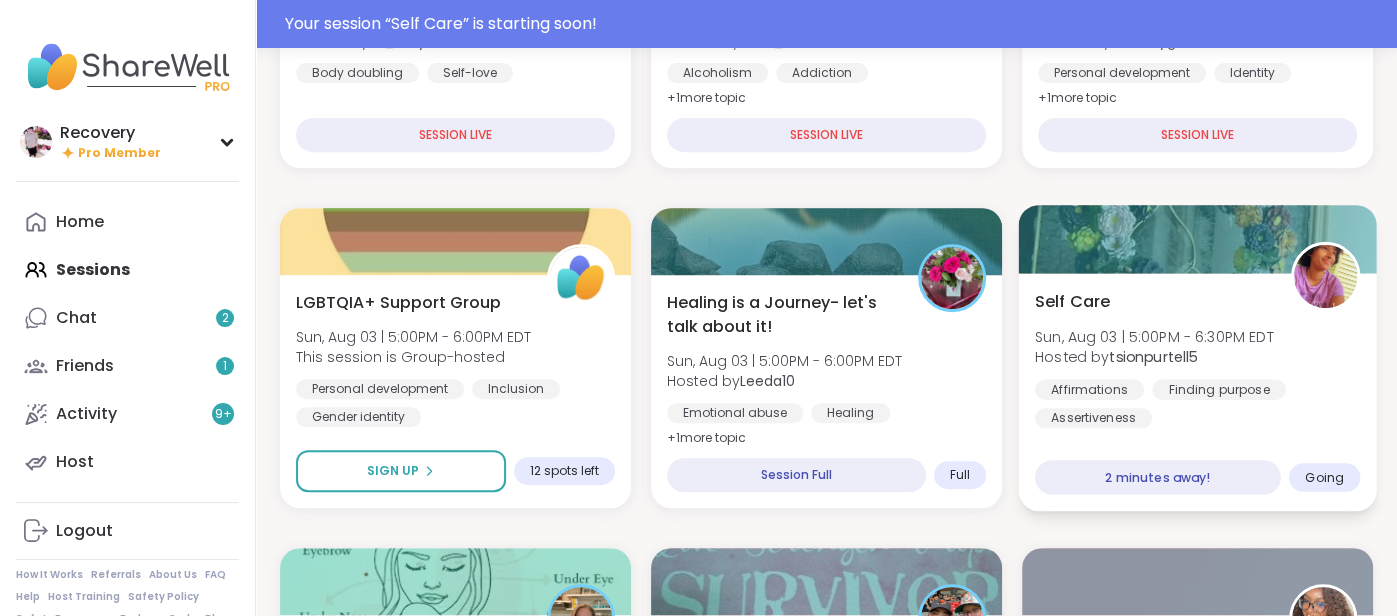 click on "Self Care  Sun, Aug 03 | 5:00PM - 6:30PM EDT Hosted by  tsionpurtell5 Affirmations Finding purpose Assertiveness" at bounding box center (1197, 358) 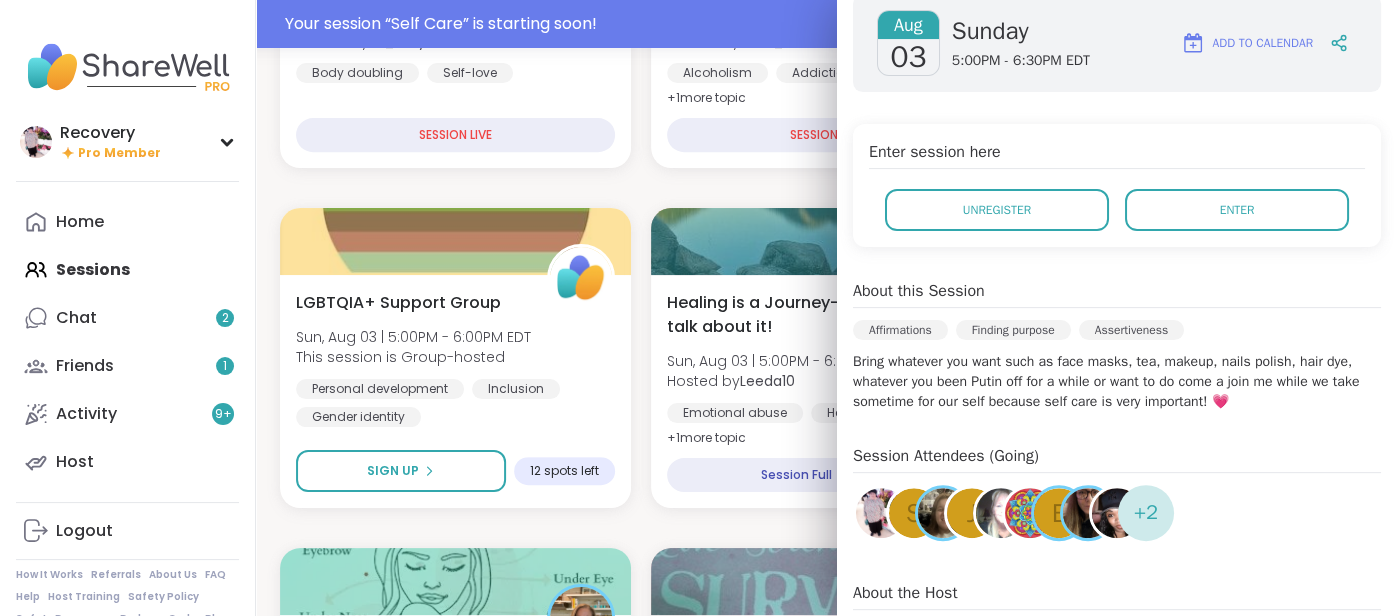 scroll, scrollTop: 297, scrollLeft: 0, axis: vertical 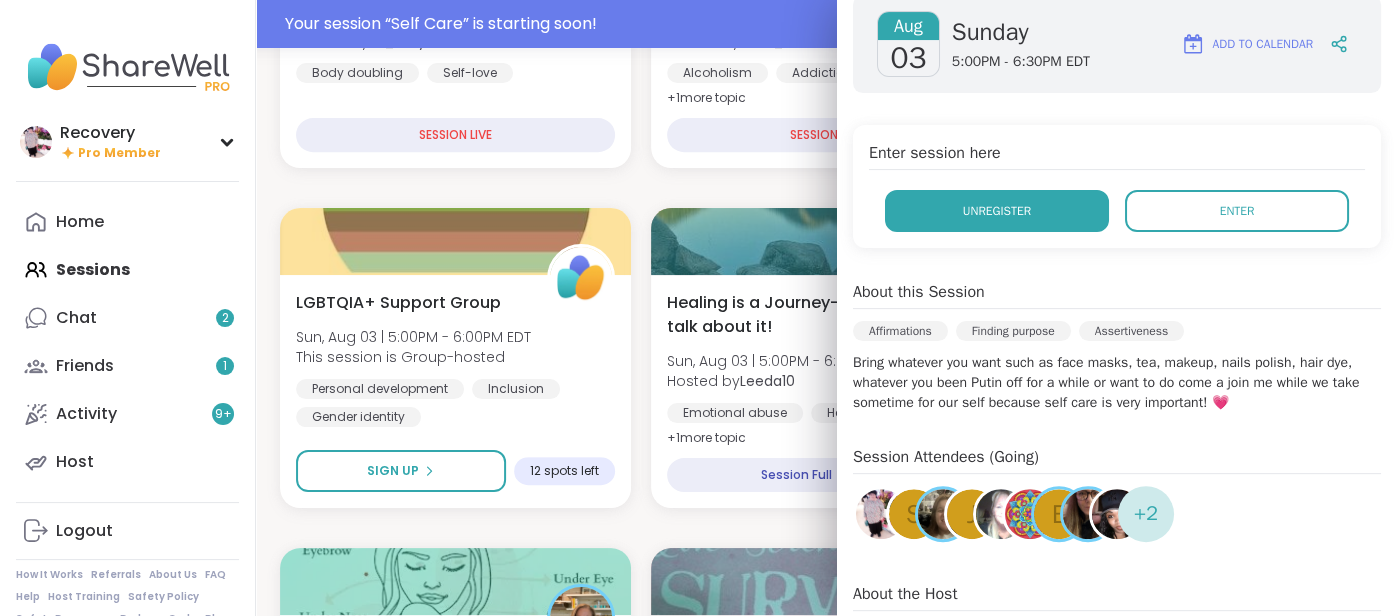 click on "Unregister" at bounding box center (997, 211) 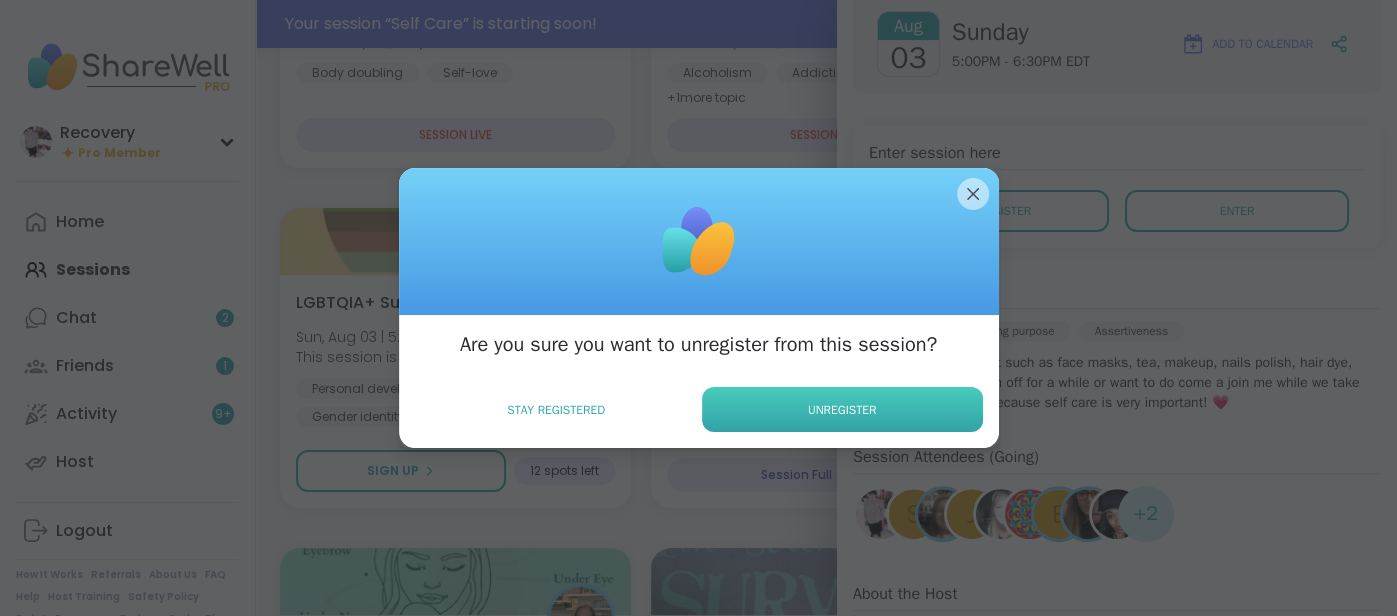 click on "Unregister" at bounding box center [842, 409] 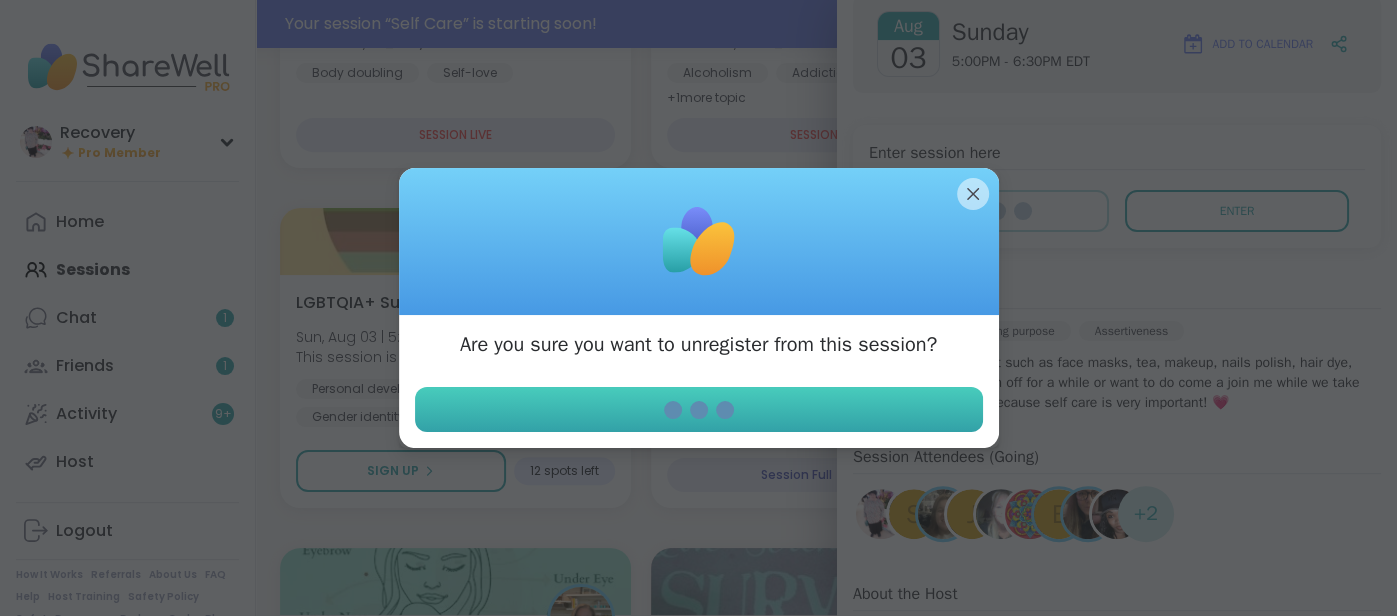 scroll, scrollTop: 297, scrollLeft: 0, axis: vertical 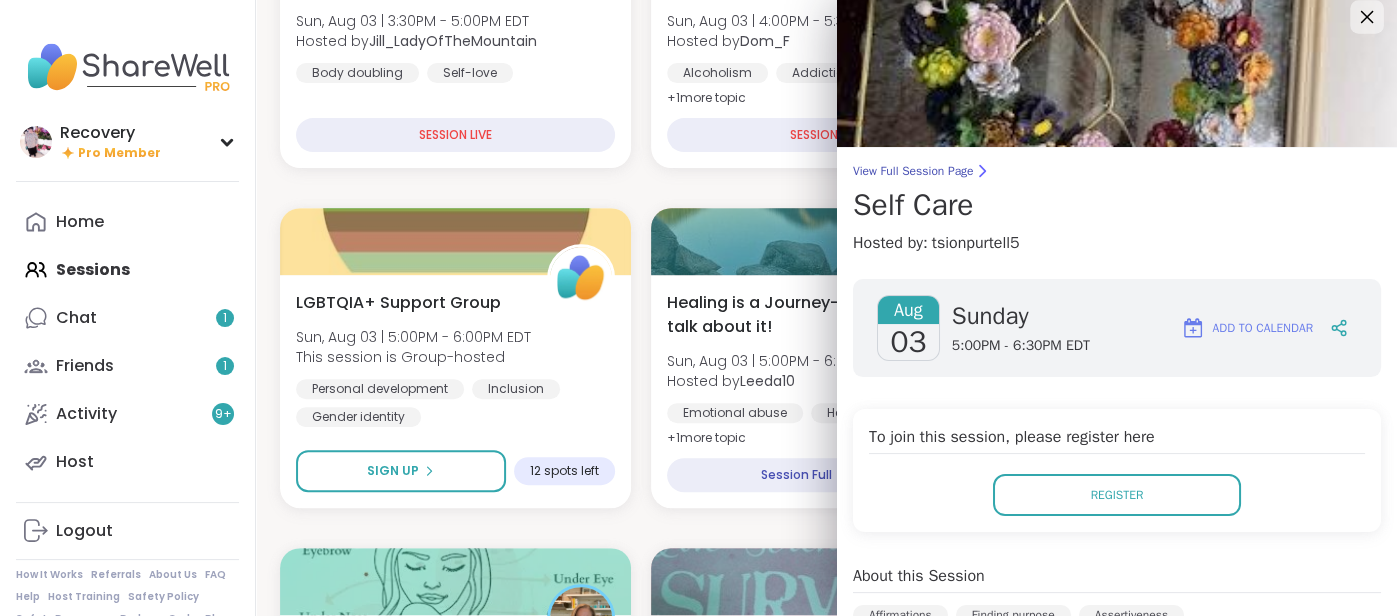 click 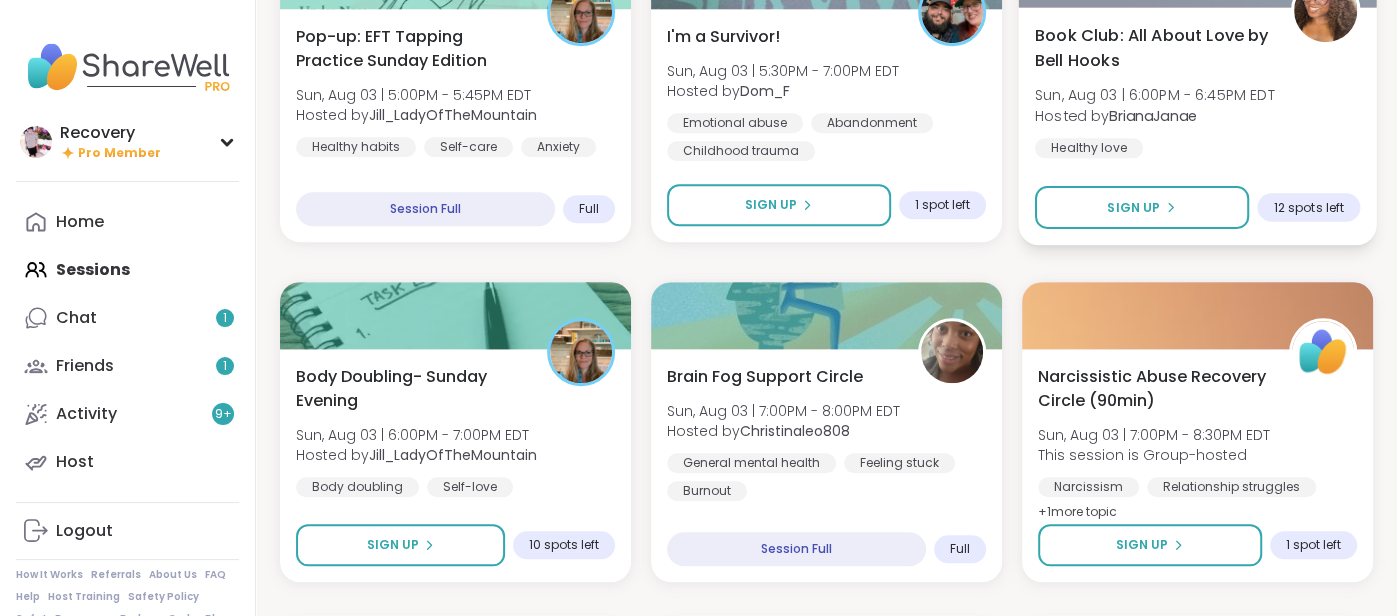 scroll, scrollTop: 1049, scrollLeft: 0, axis: vertical 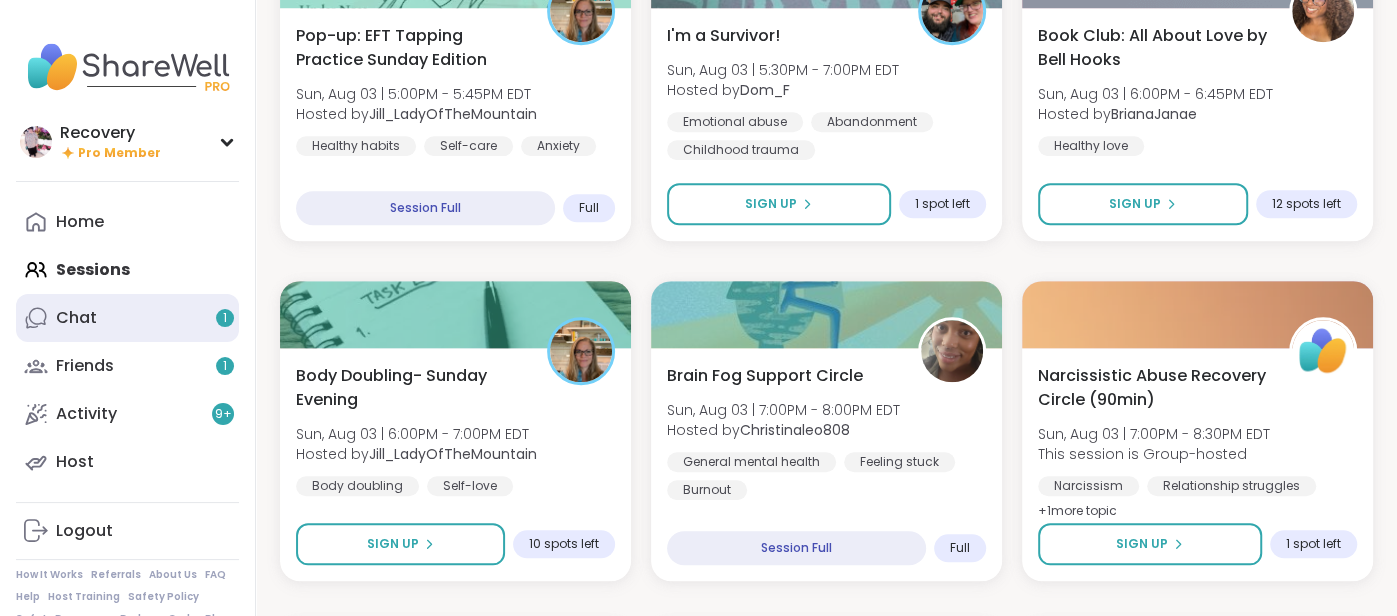 click on "Chat 1" at bounding box center [127, 318] 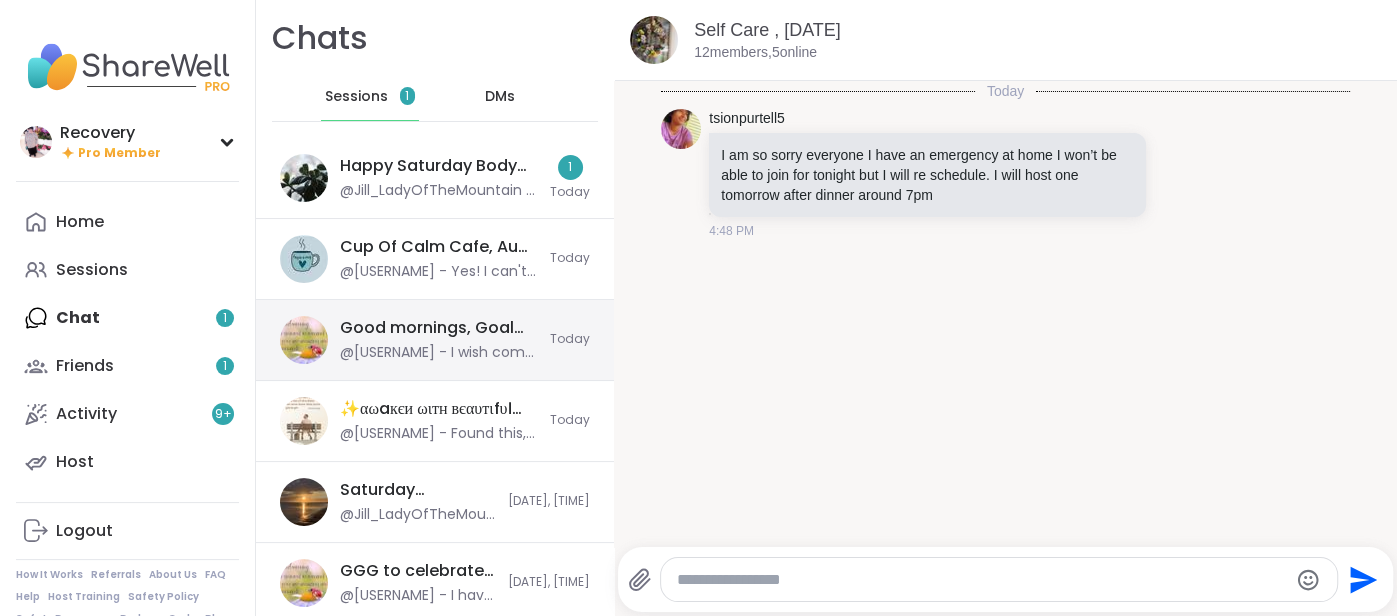 scroll, scrollTop: 0, scrollLeft: 0, axis: both 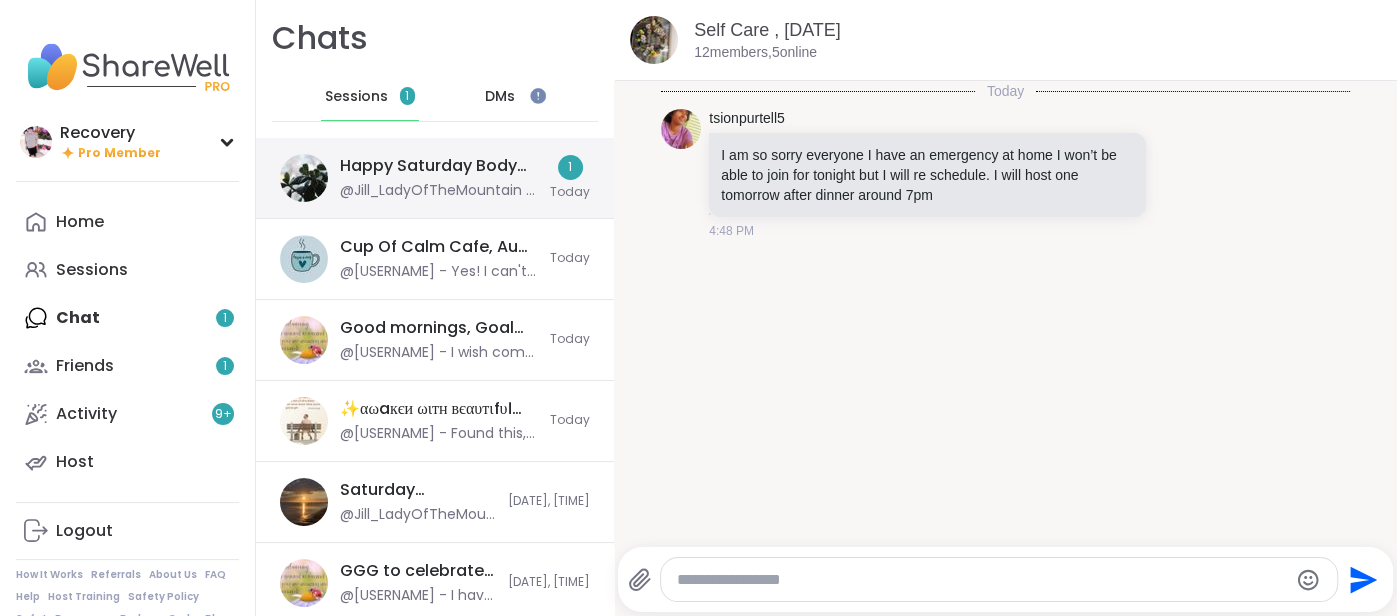 click on "Happy Saturday Body Doubling for Productivity , Aug 02" at bounding box center [439, 166] 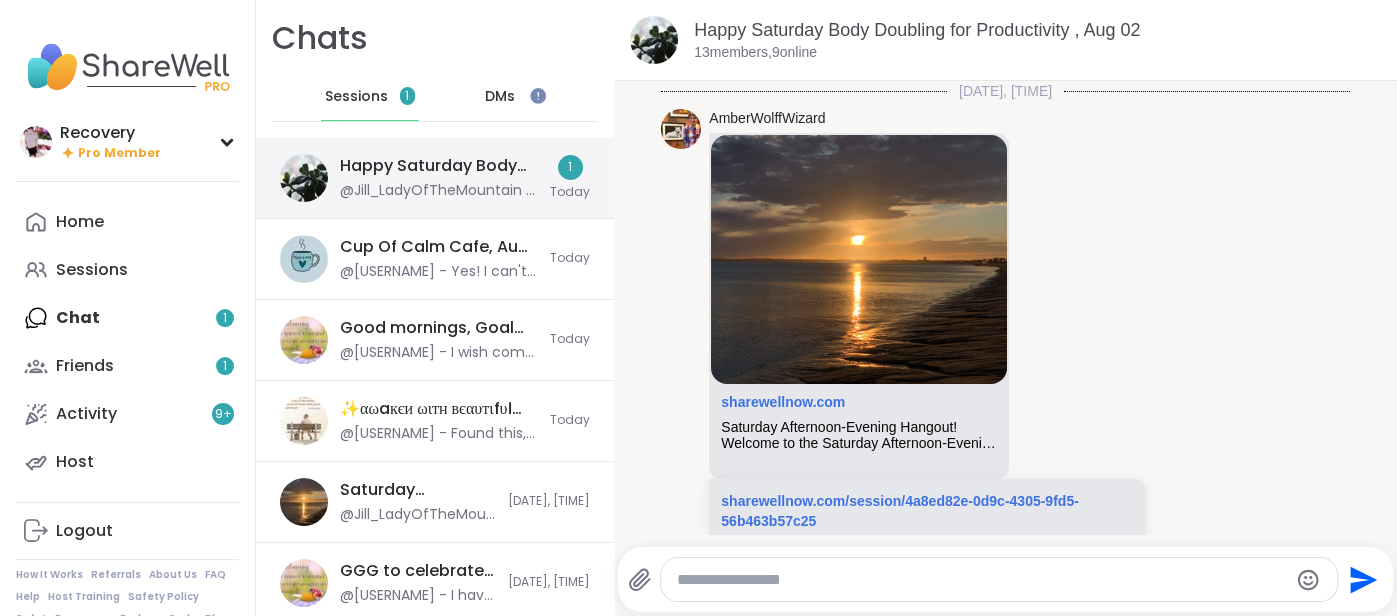 scroll, scrollTop: 4782, scrollLeft: 0, axis: vertical 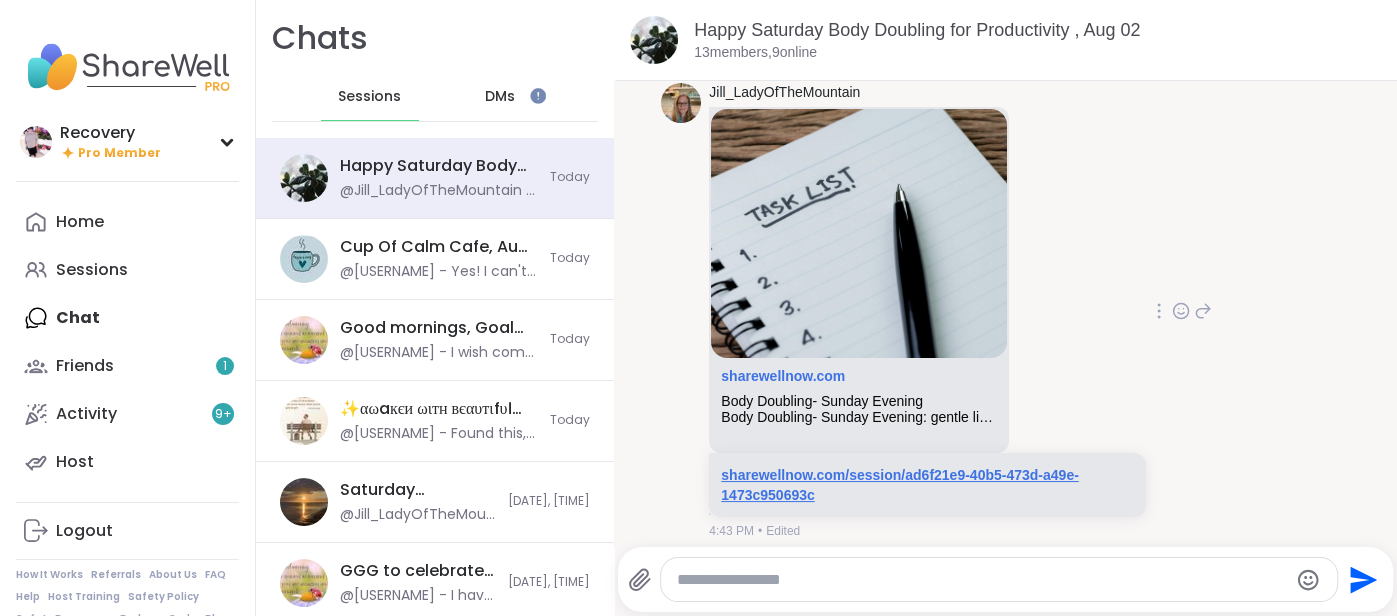 click on "sharewellnow.com/session/ad6f21e9-40b5-473d-a49e-1473c950693c" at bounding box center (899, 485) 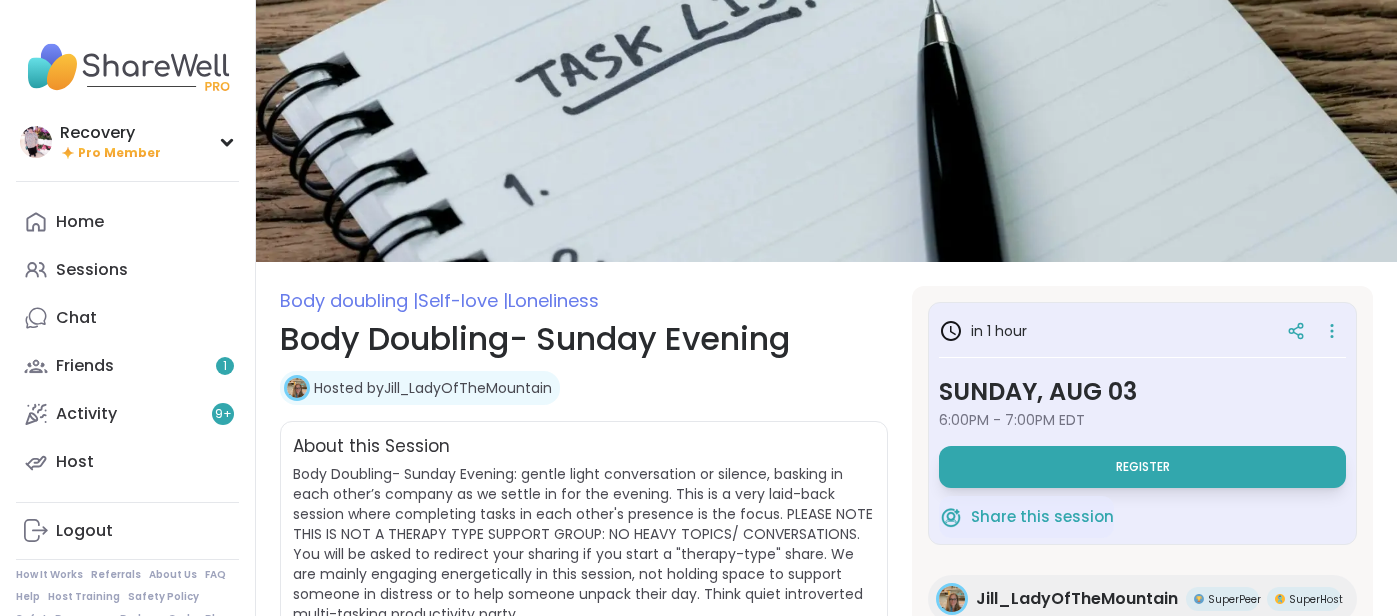 scroll, scrollTop: 0, scrollLeft: 0, axis: both 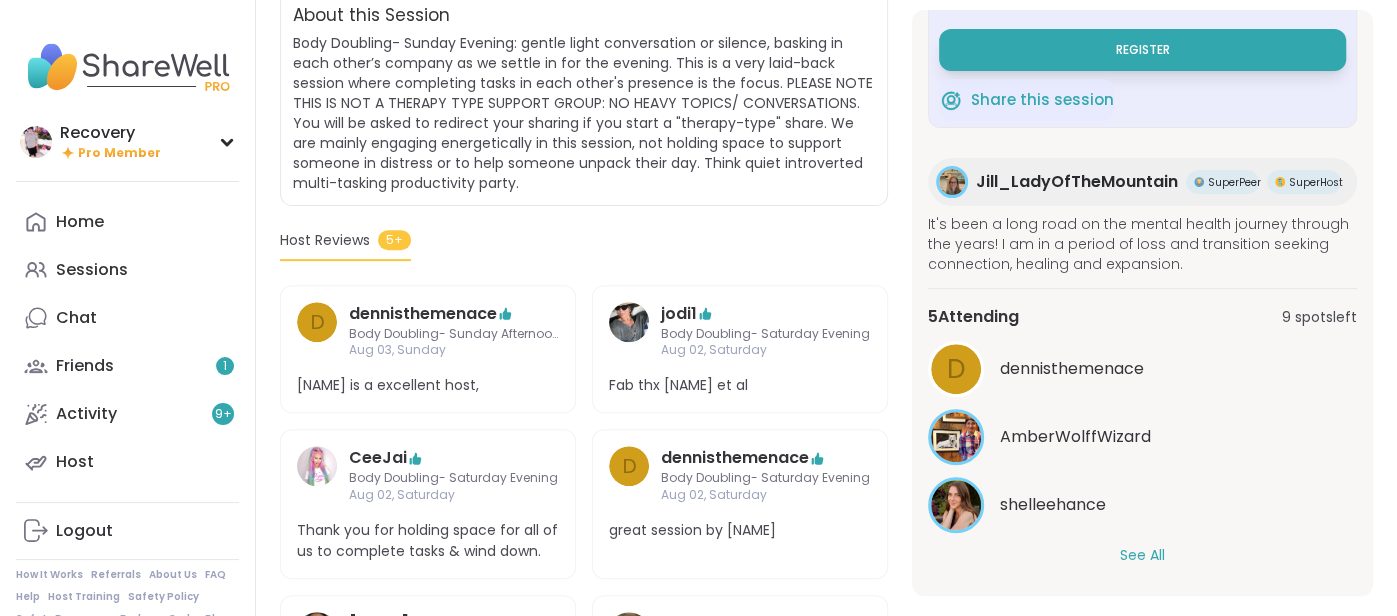 click on "See All" at bounding box center (1142, 555) 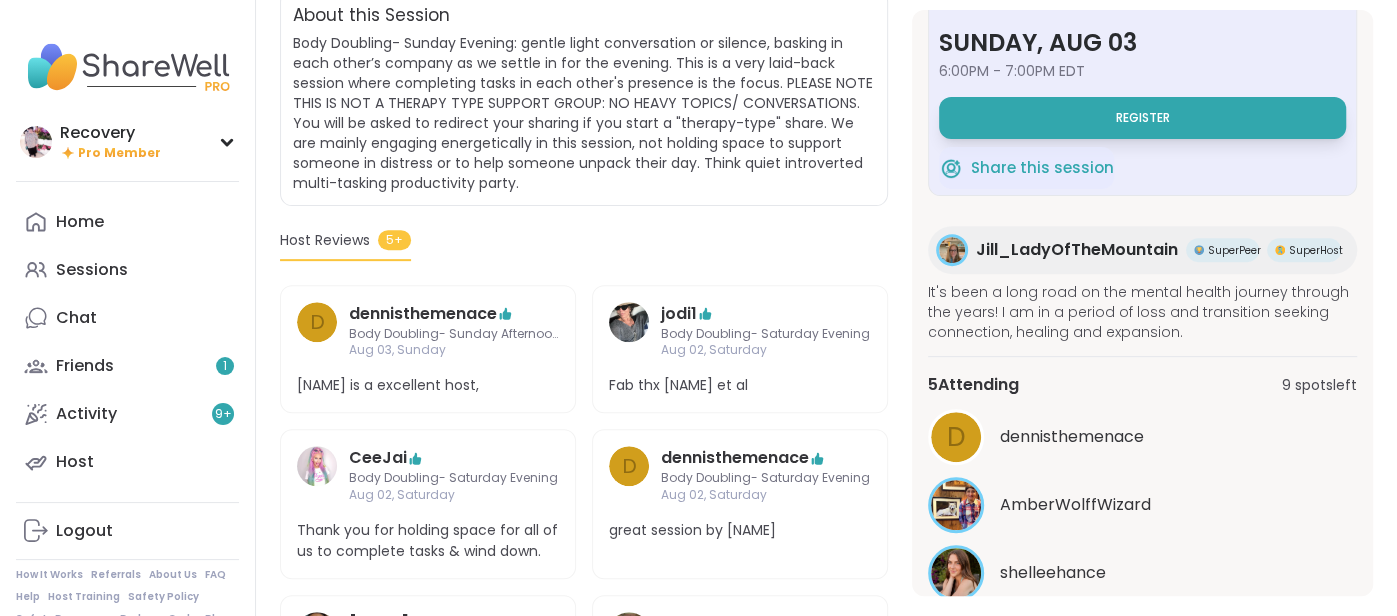scroll, scrollTop: 0, scrollLeft: 0, axis: both 